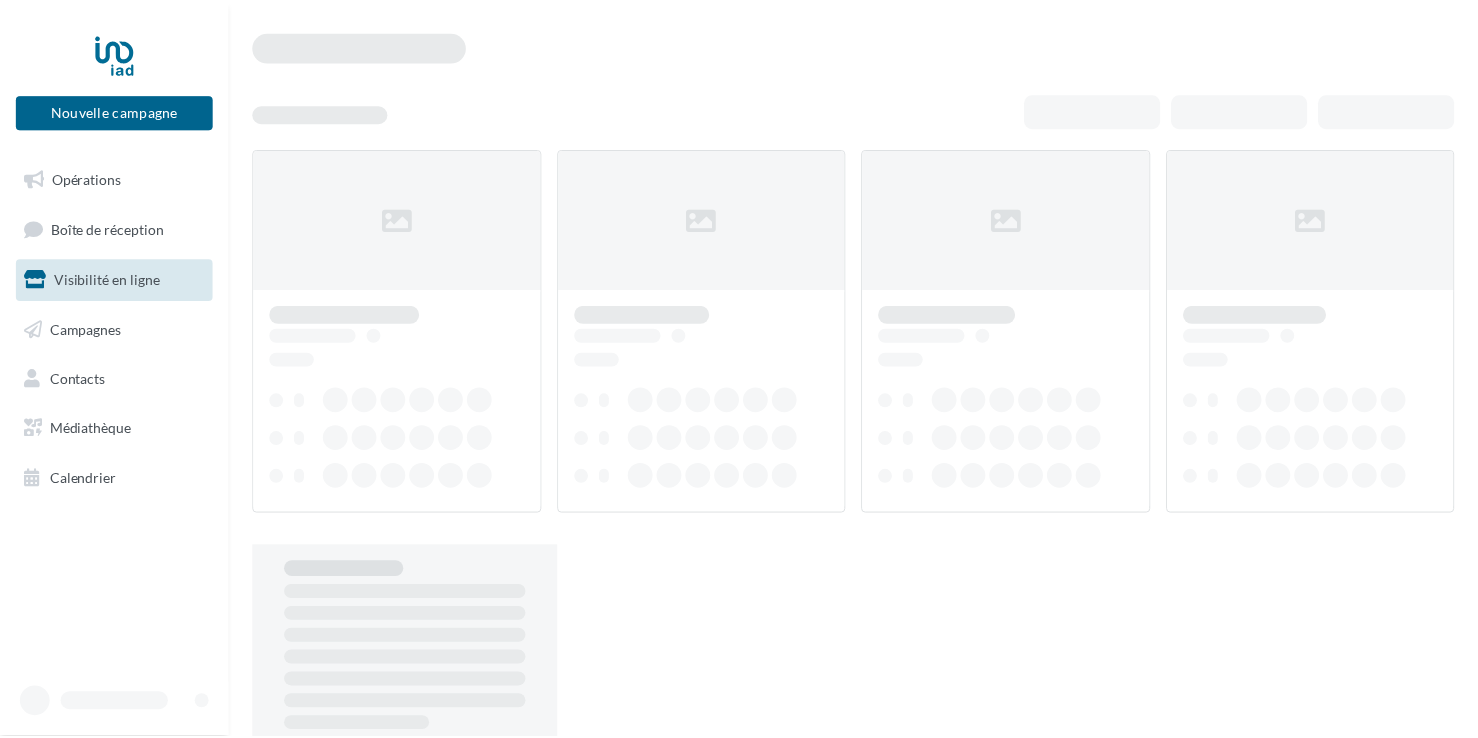 scroll, scrollTop: 0, scrollLeft: 0, axis: both 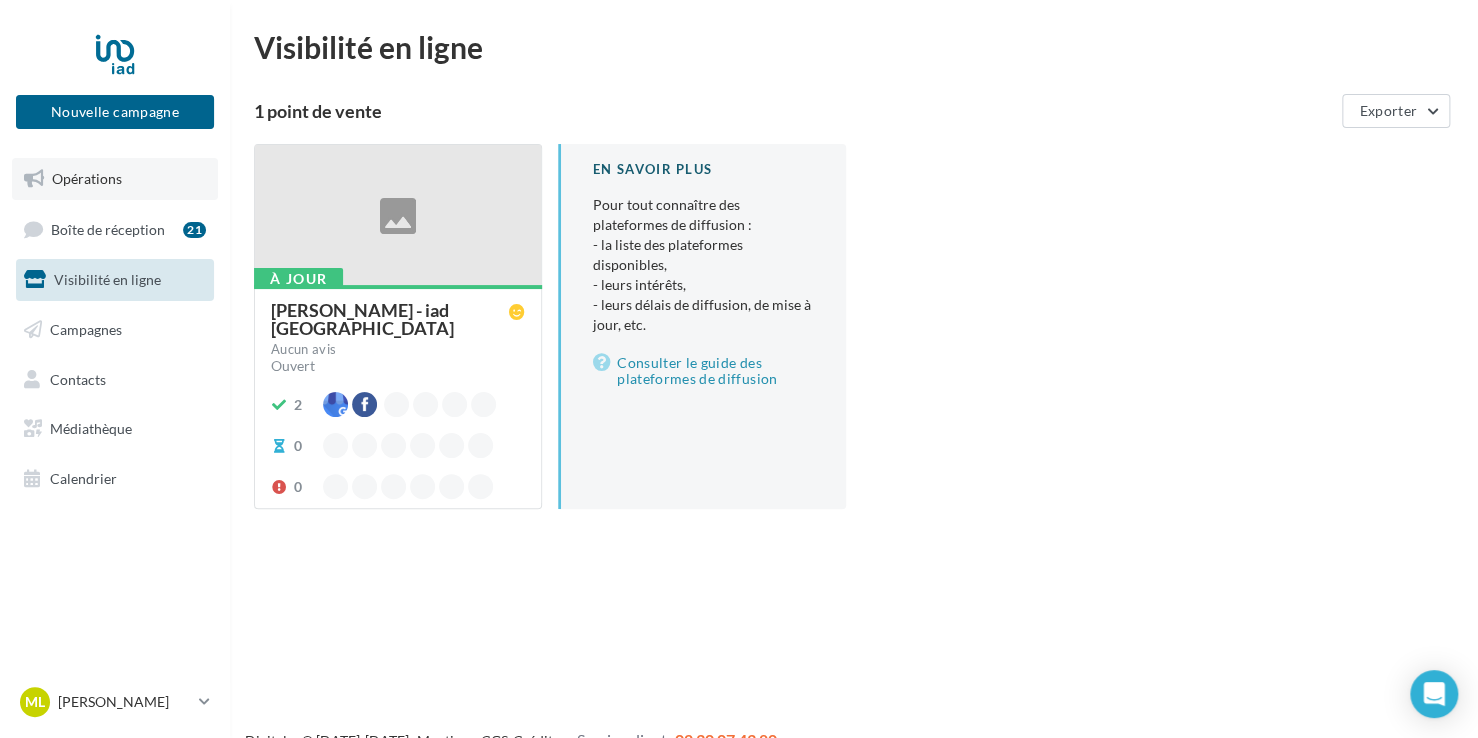 click on "Opérations" at bounding box center (87, 178) 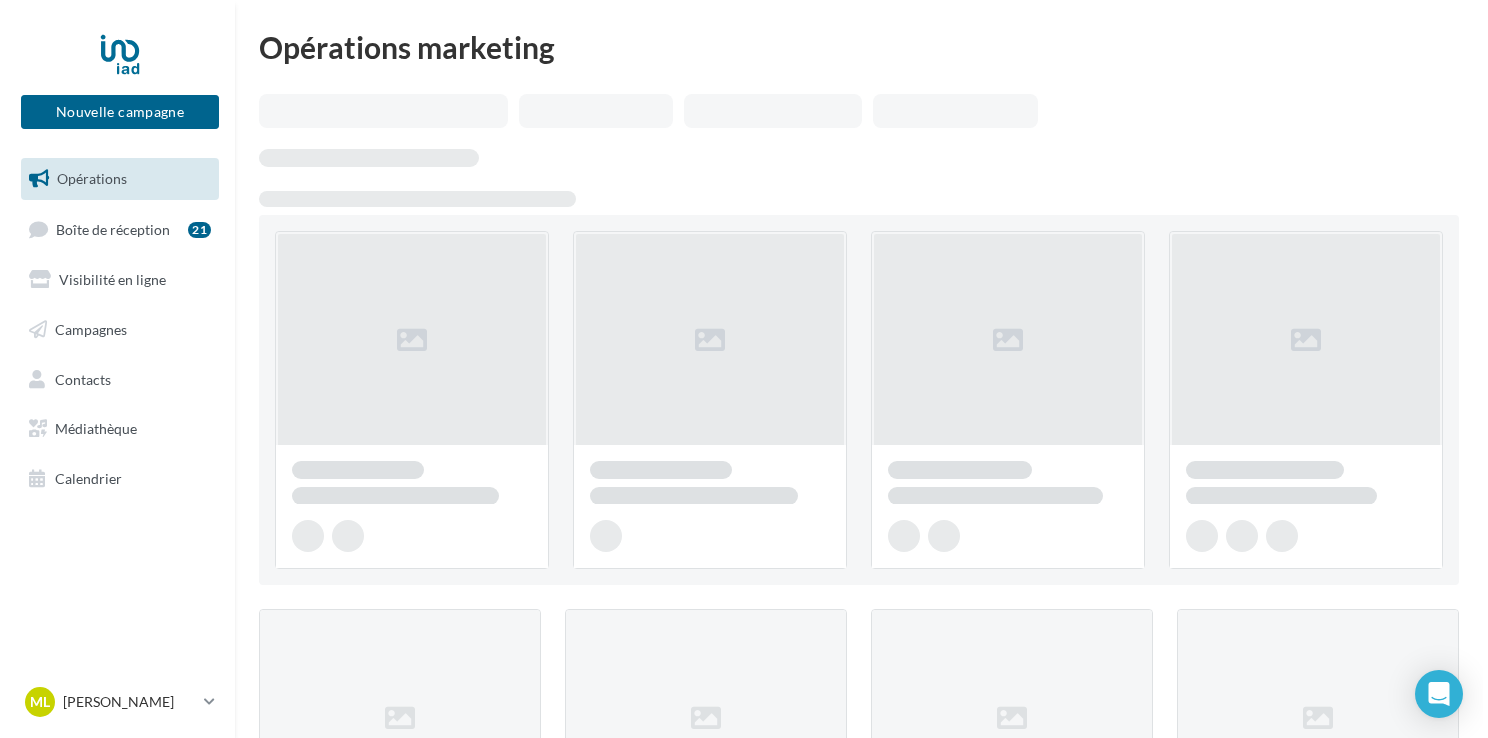 scroll, scrollTop: 0, scrollLeft: 0, axis: both 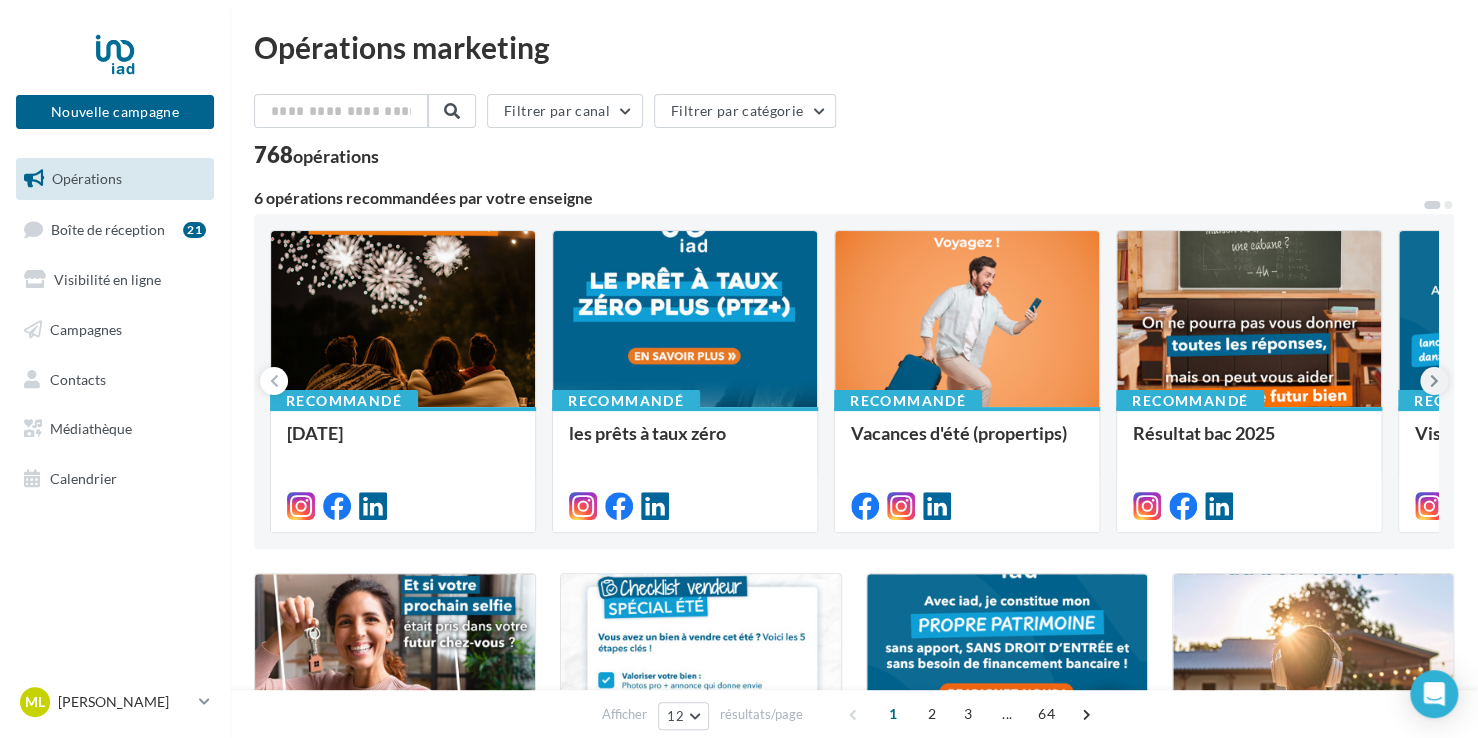 click at bounding box center [1434, 381] 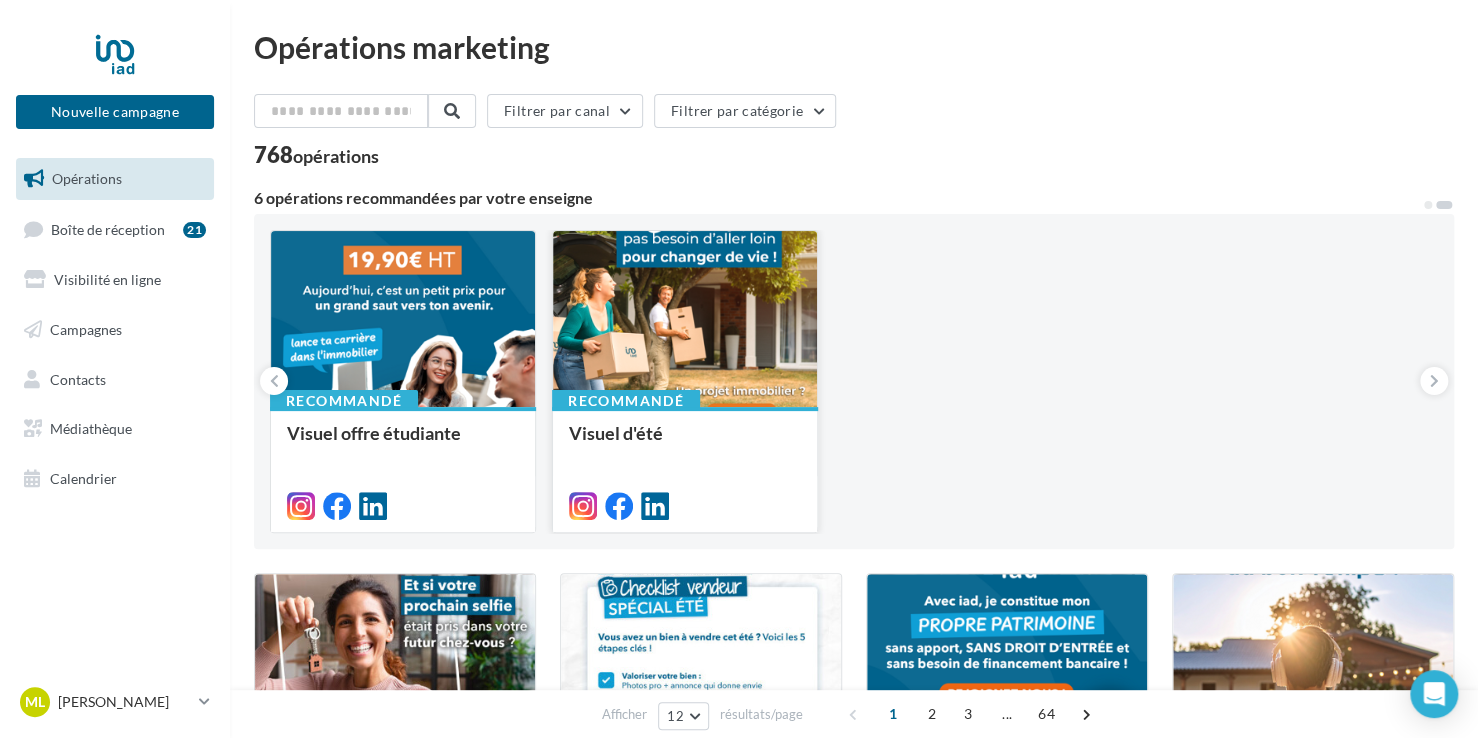 click at bounding box center (685, 320) 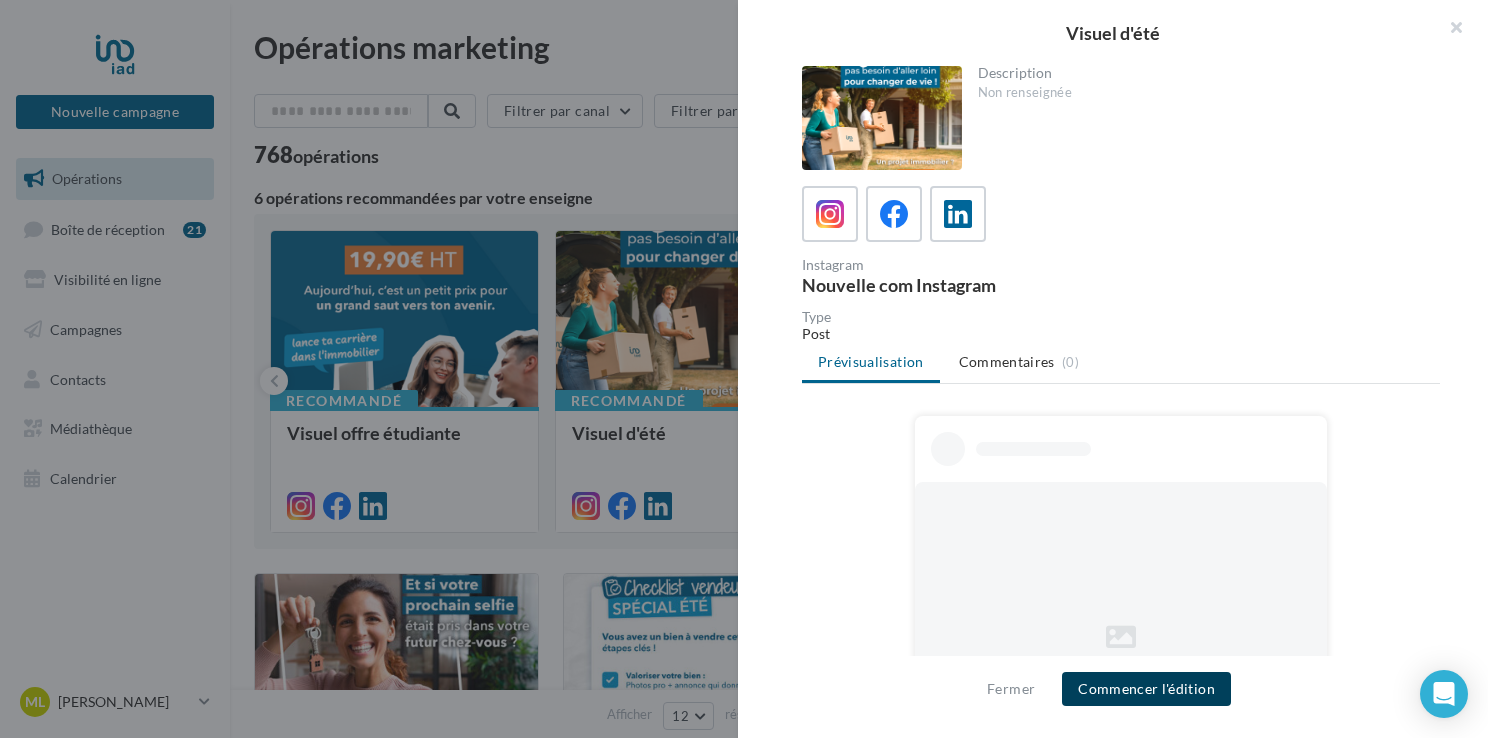 click on "Commencer l'édition" at bounding box center [1146, 689] 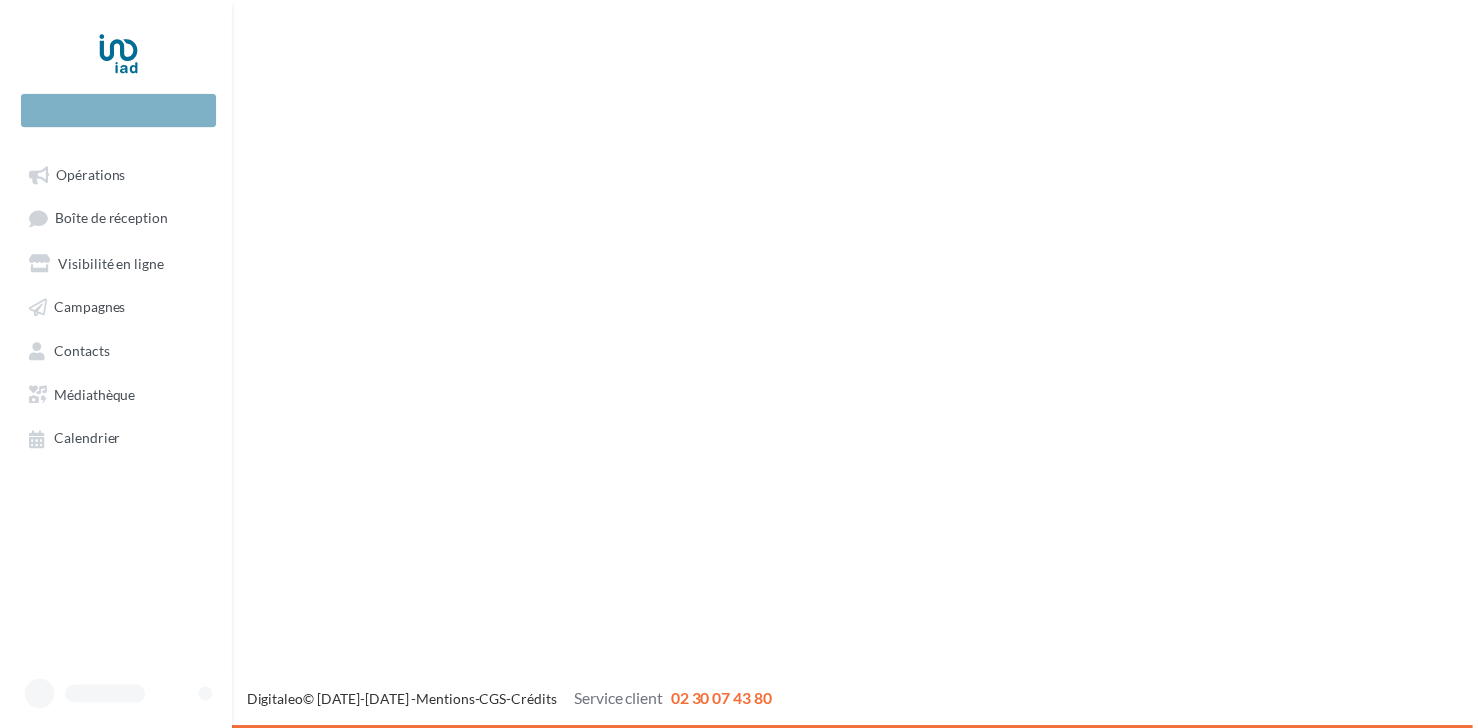 scroll, scrollTop: 0, scrollLeft: 0, axis: both 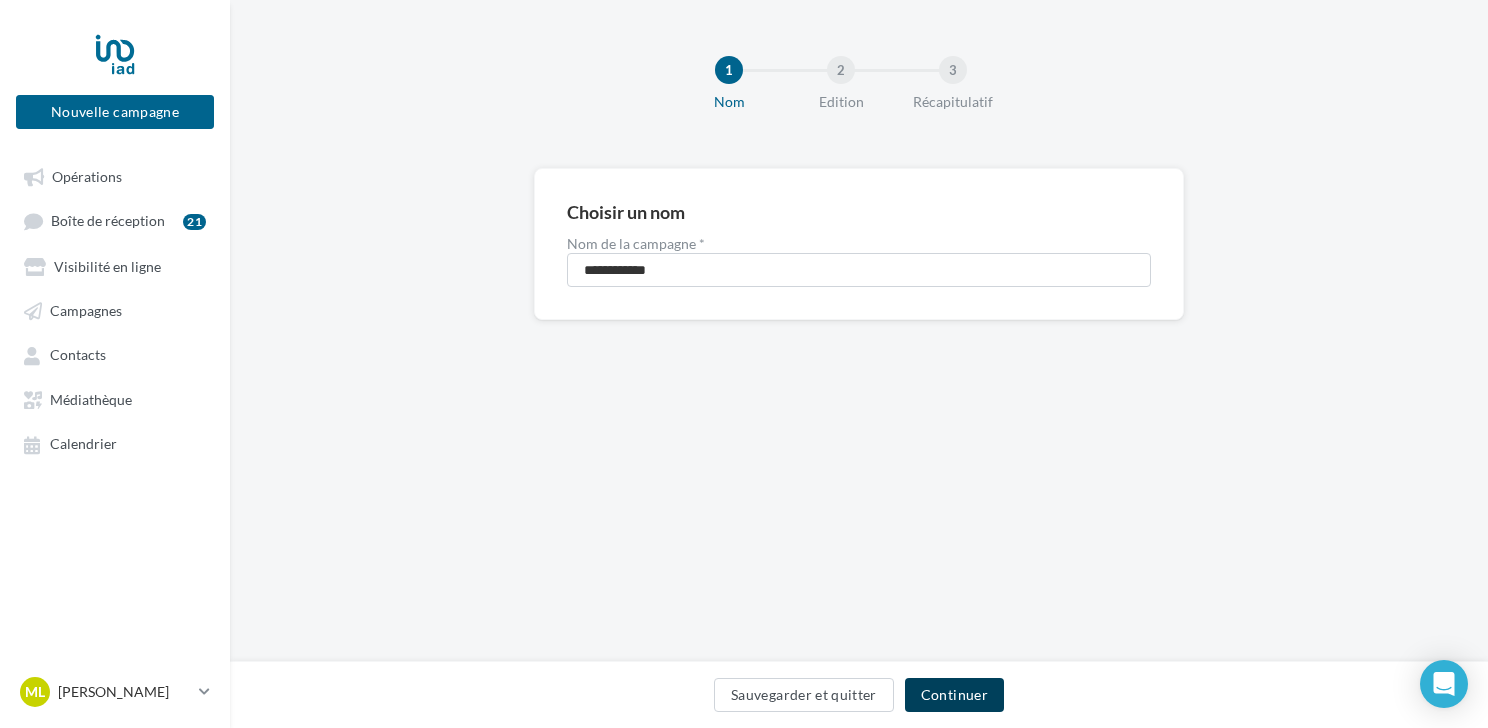 click on "Continuer" at bounding box center (954, 695) 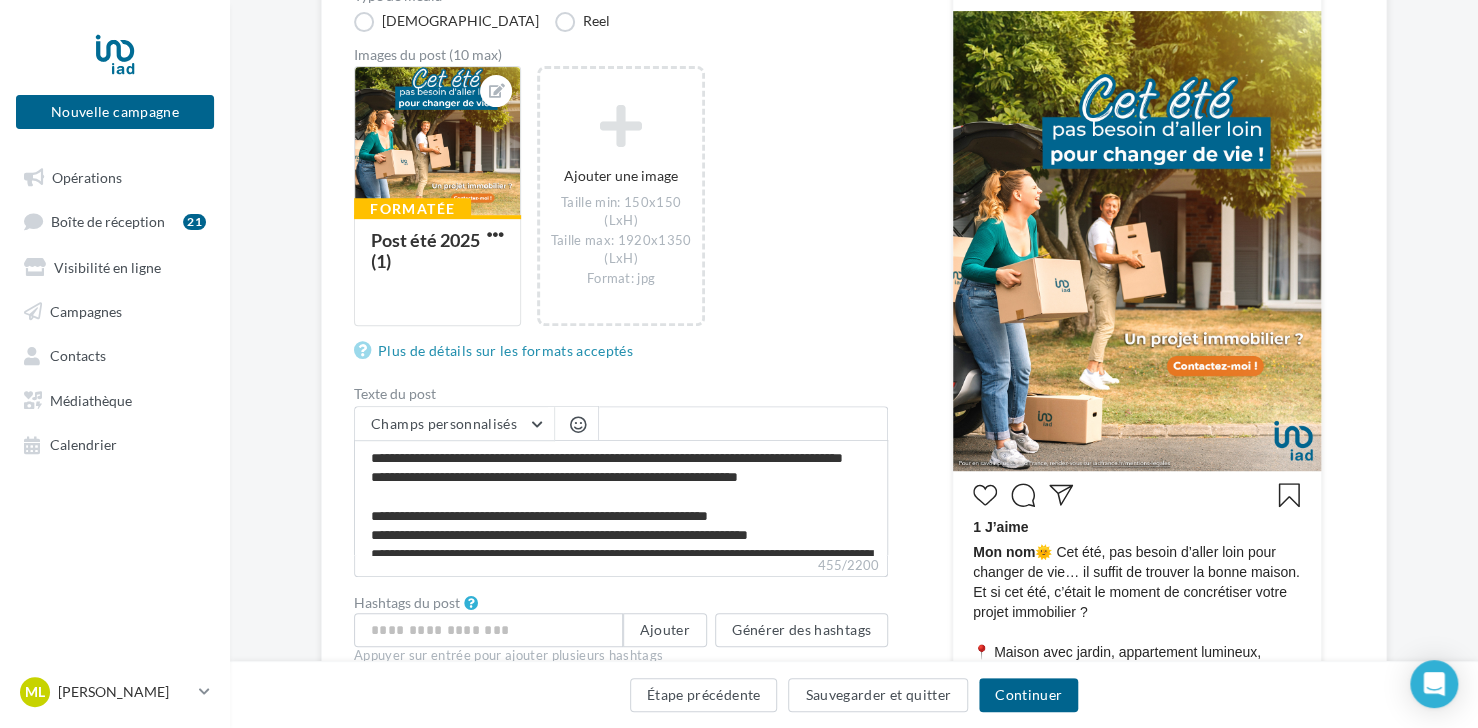 scroll, scrollTop: 396, scrollLeft: 0, axis: vertical 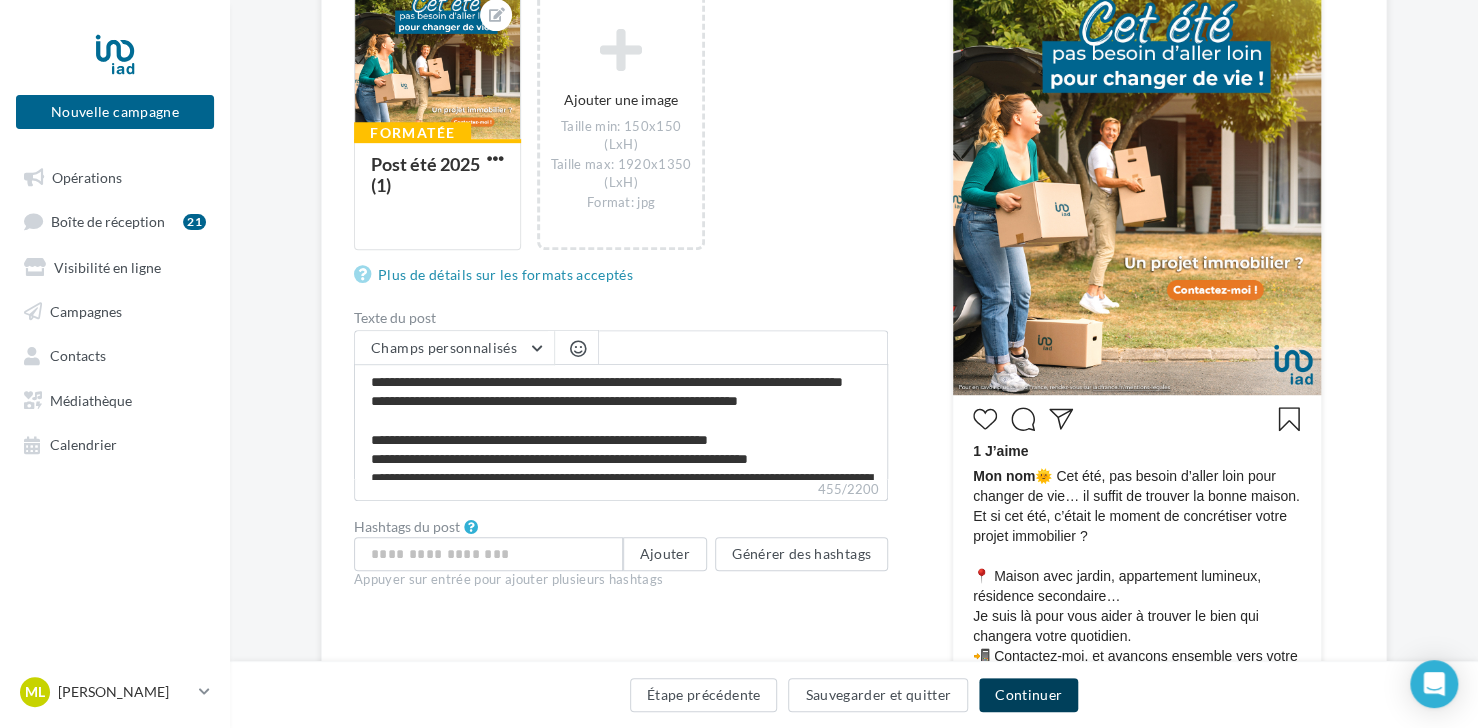 click on "Continuer" at bounding box center (1028, 695) 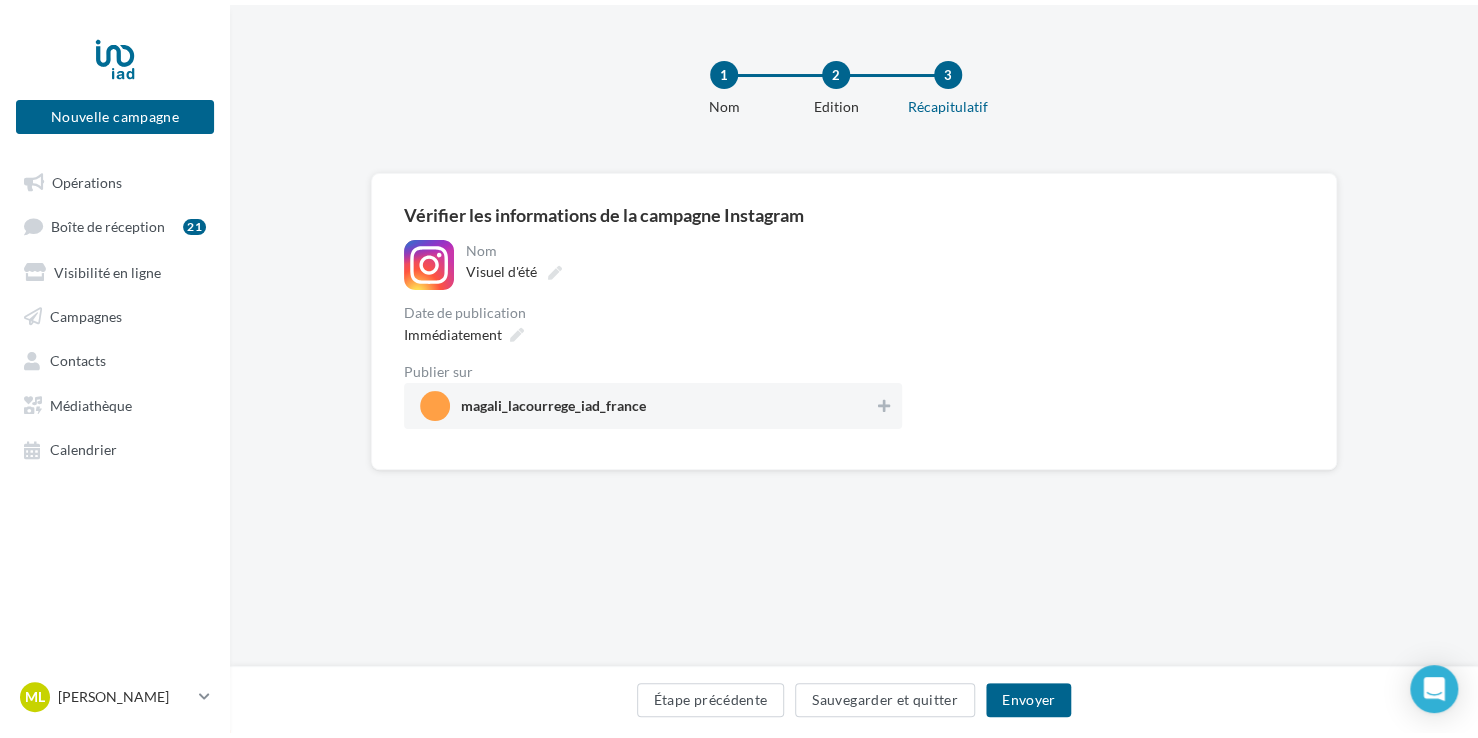 scroll, scrollTop: 0, scrollLeft: 0, axis: both 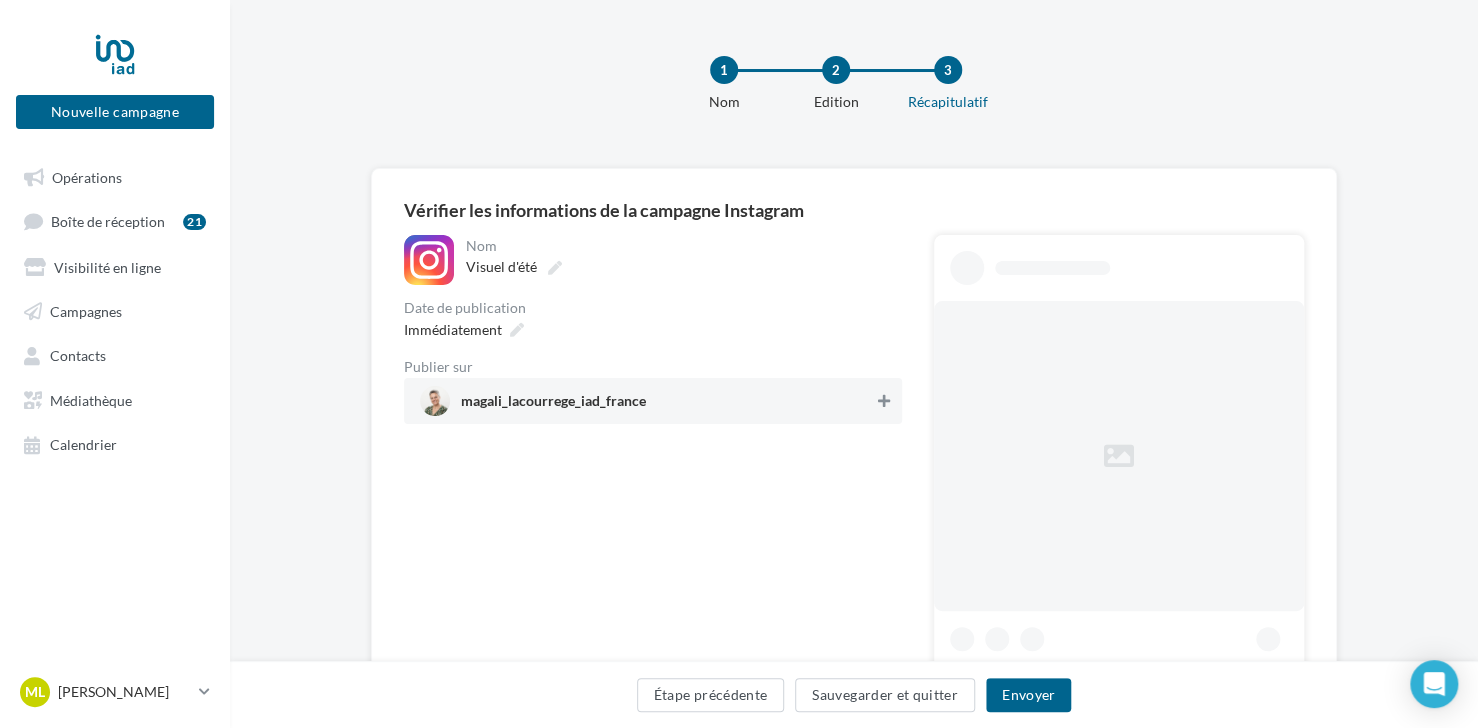 click at bounding box center (884, 401) 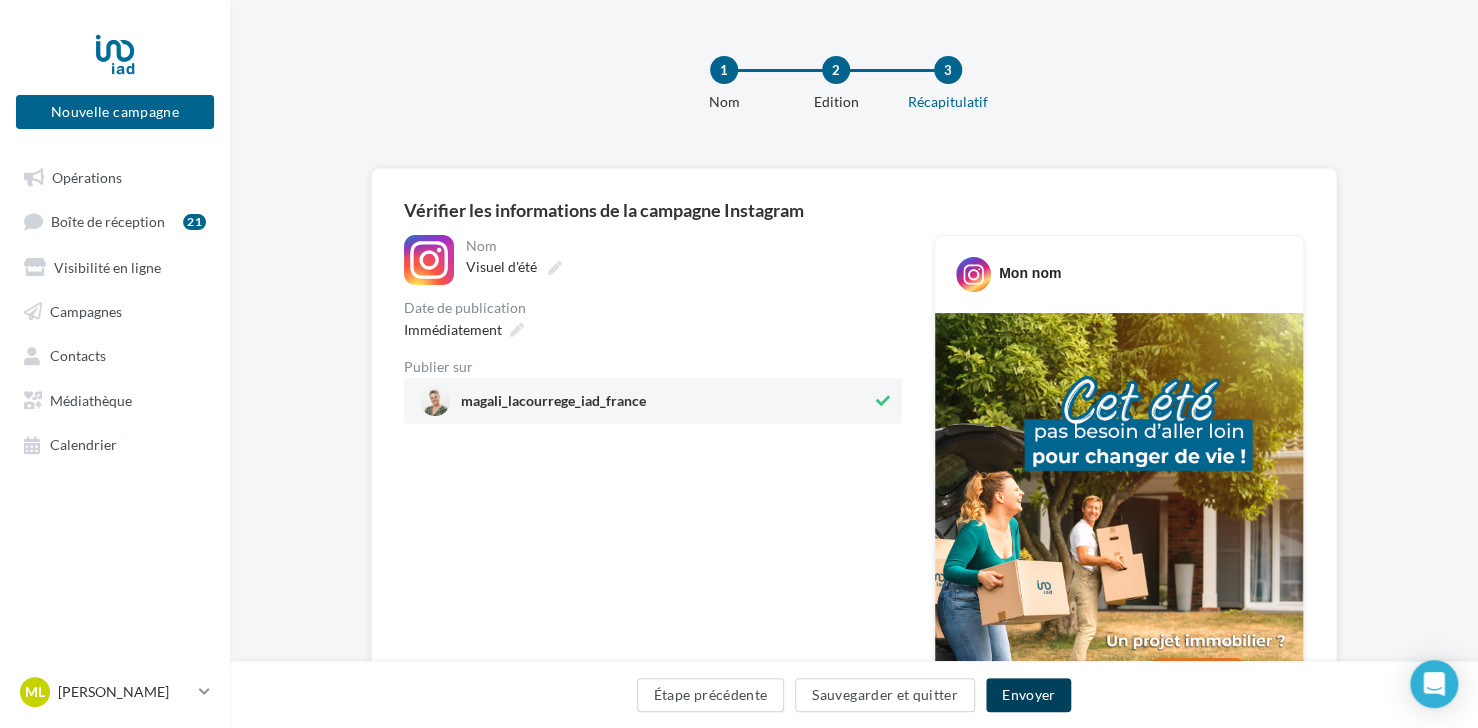 click on "Envoyer" at bounding box center [1028, 695] 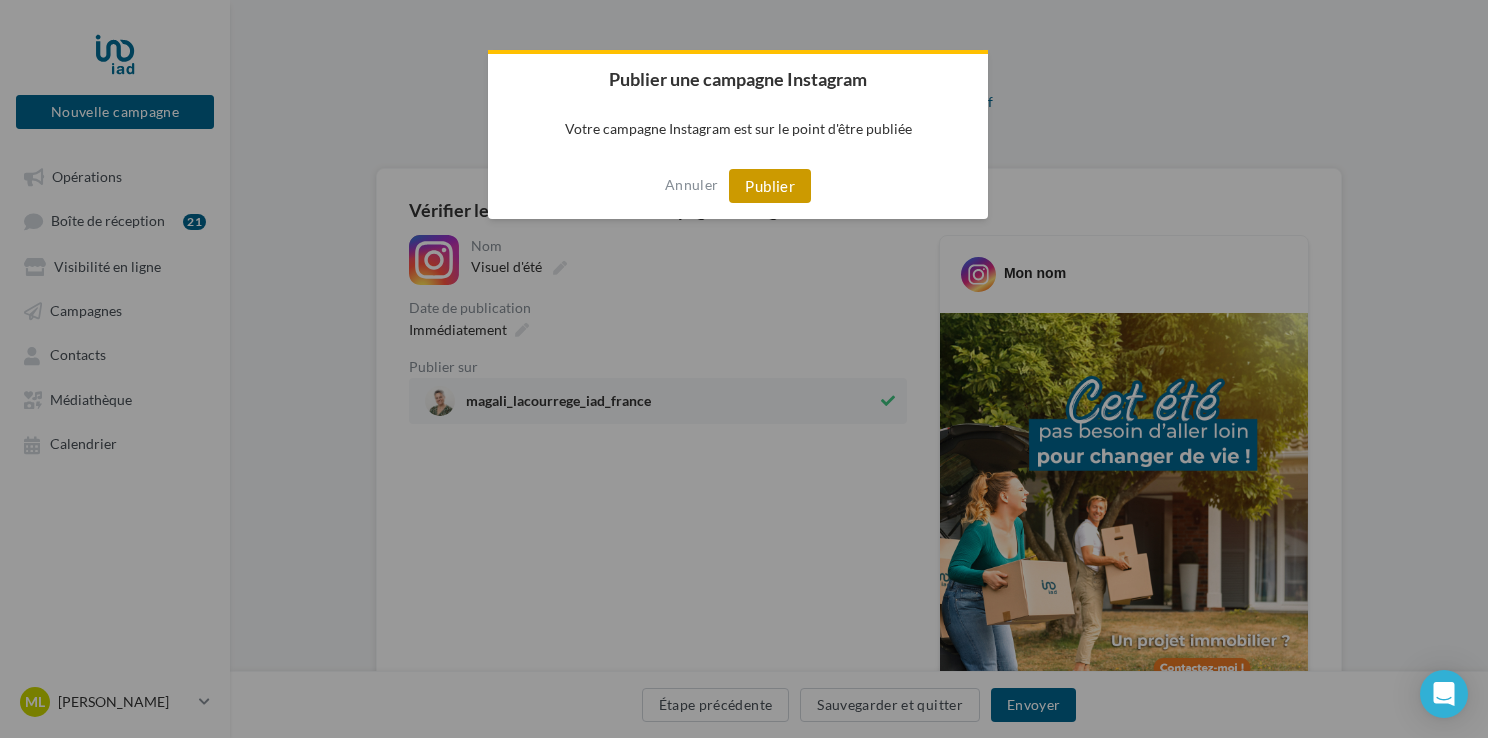 click on "Publier" at bounding box center (770, 186) 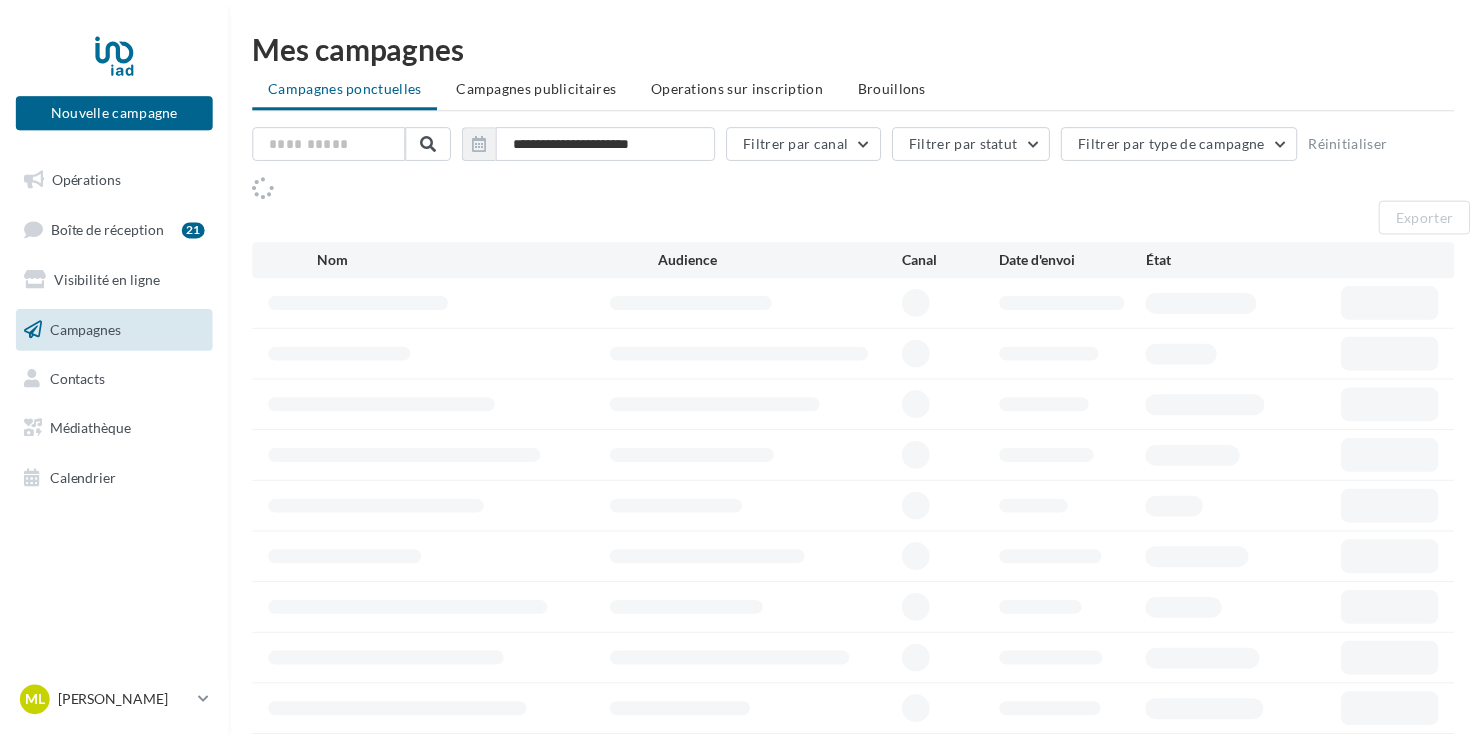 scroll, scrollTop: 0, scrollLeft: 0, axis: both 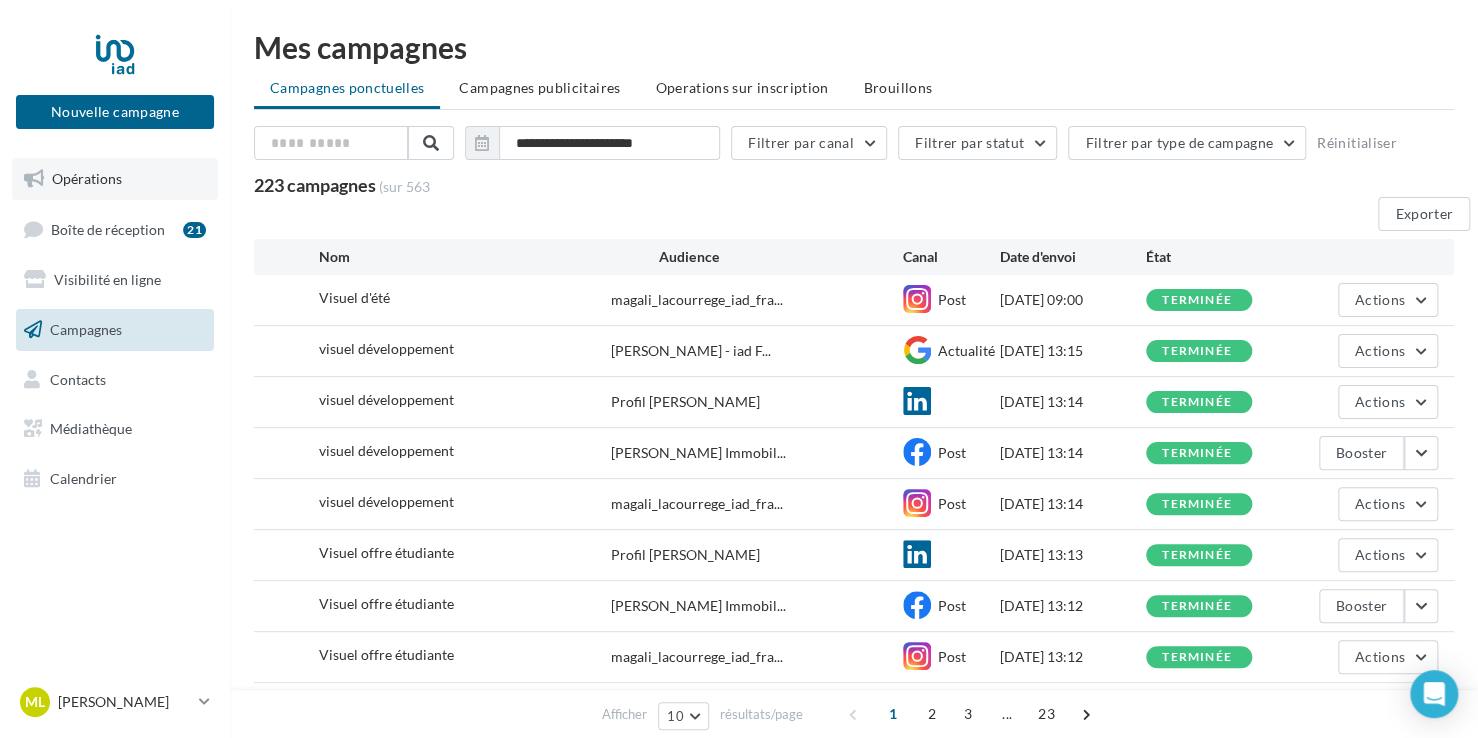 click on "Opérations" at bounding box center (87, 178) 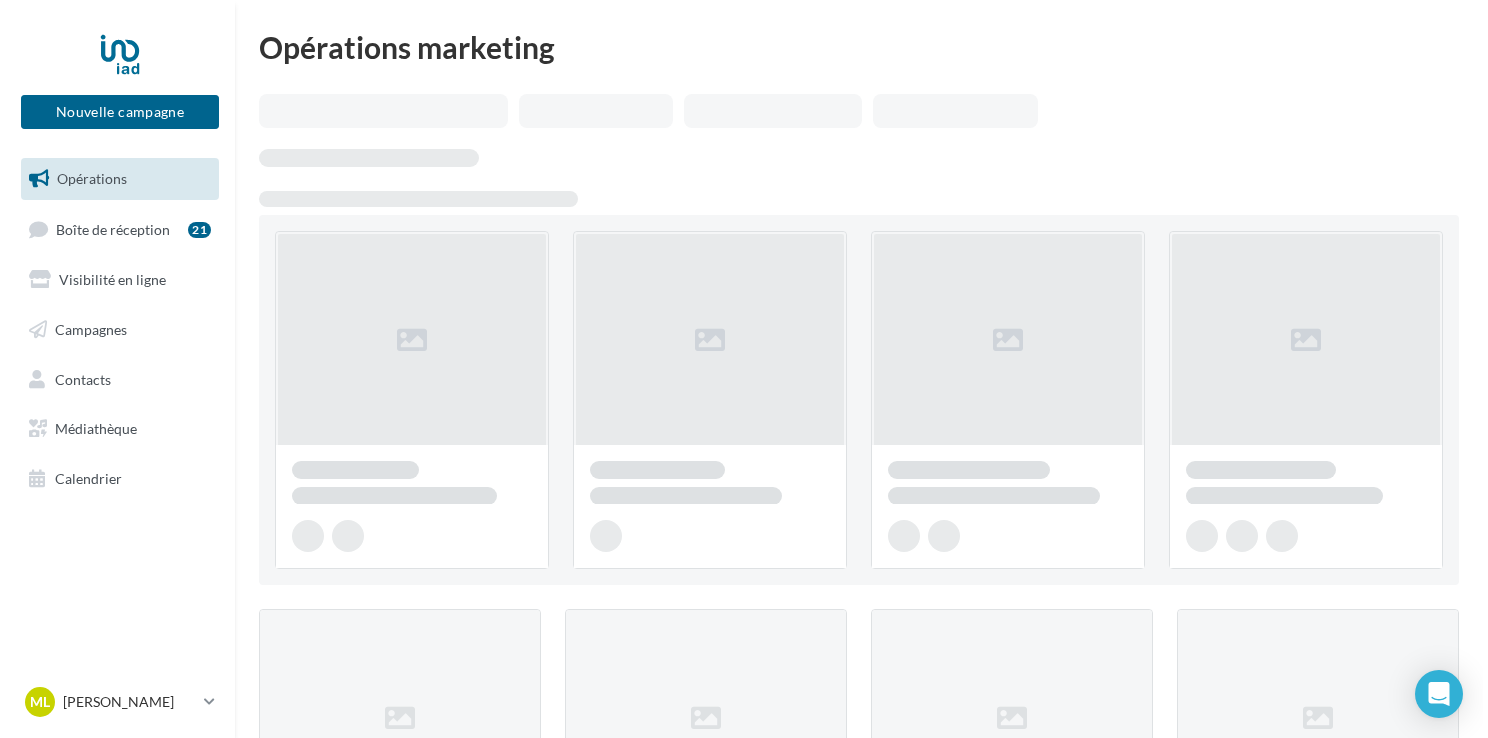 scroll, scrollTop: 0, scrollLeft: 0, axis: both 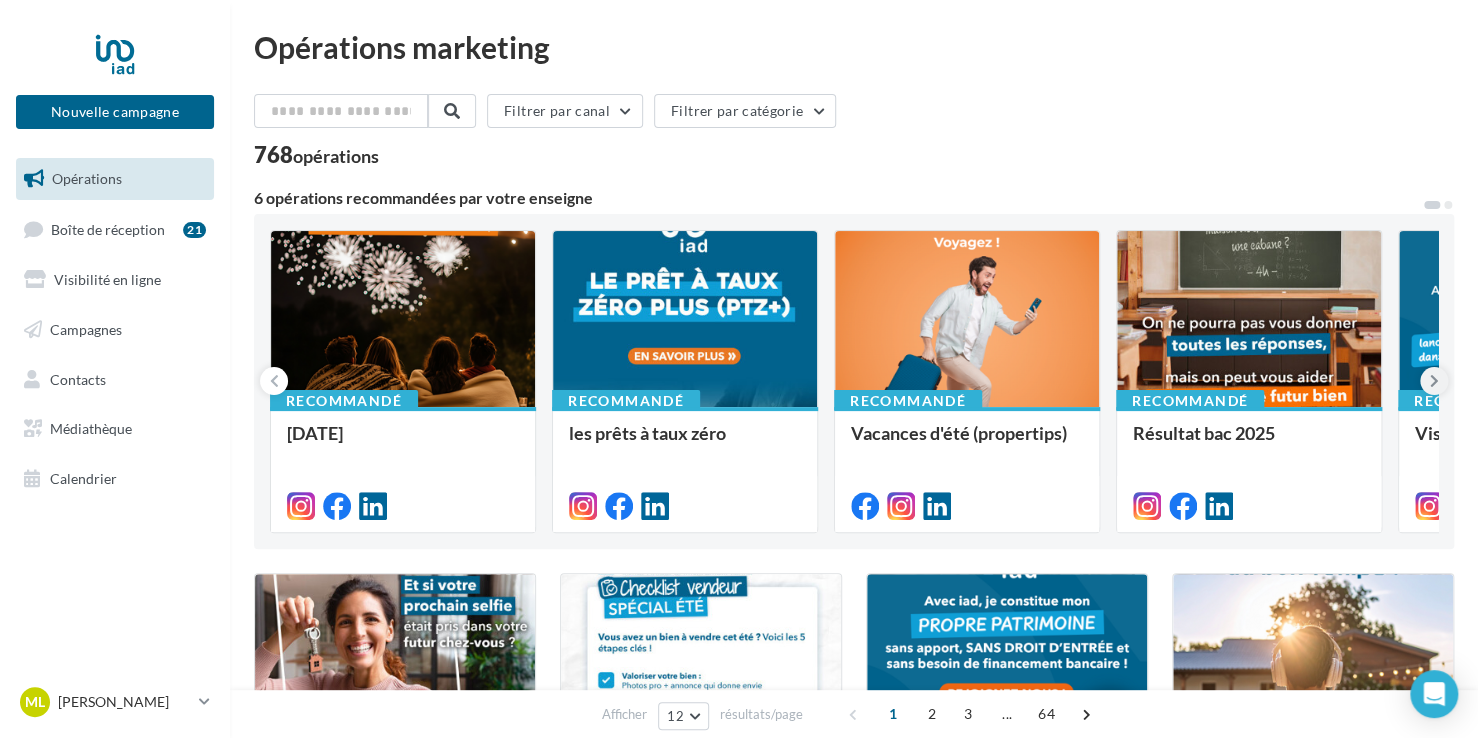 click at bounding box center (1434, 381) 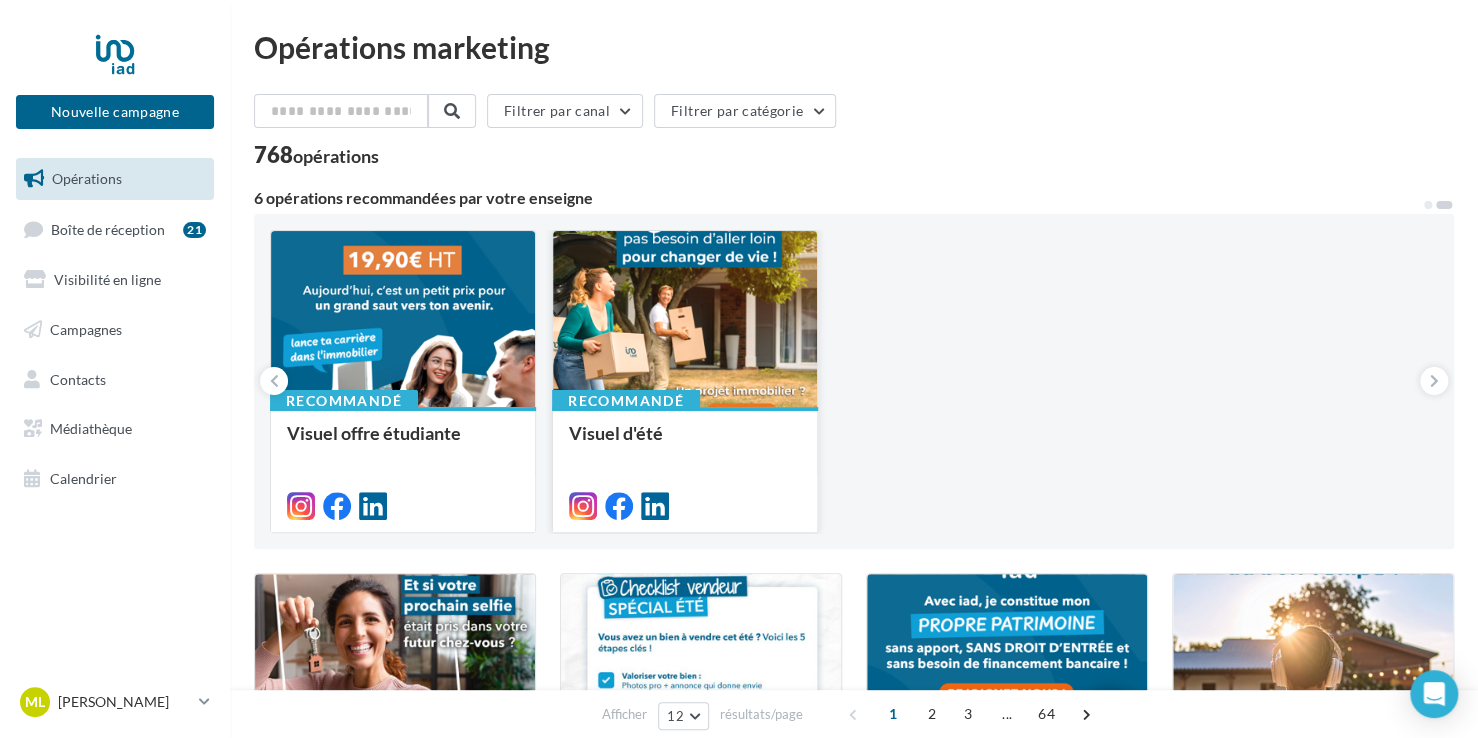 click at bounding box center [685, 320] 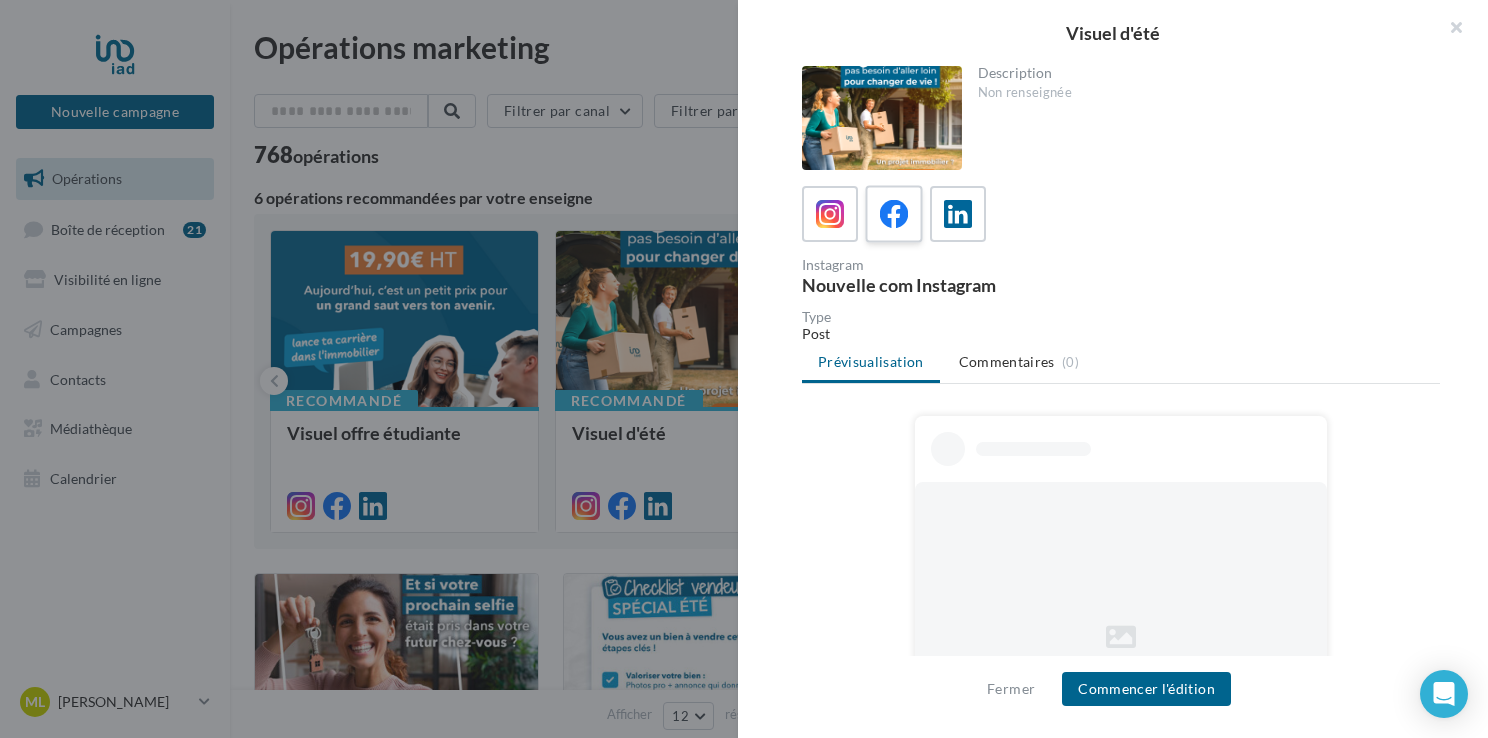 click at bounding box center [894, 214] 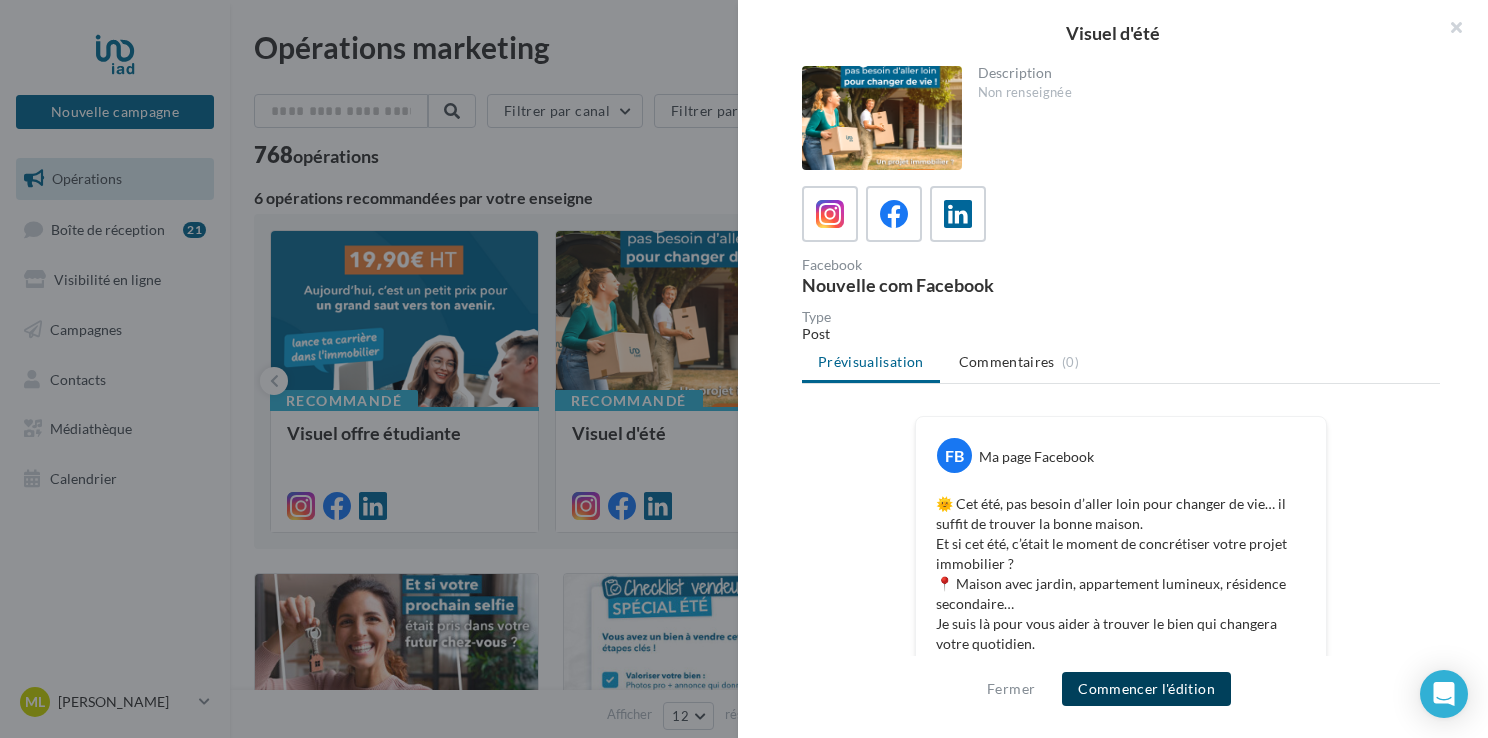 click on "Commencer l'édition" at bounding box center [1146, 689] 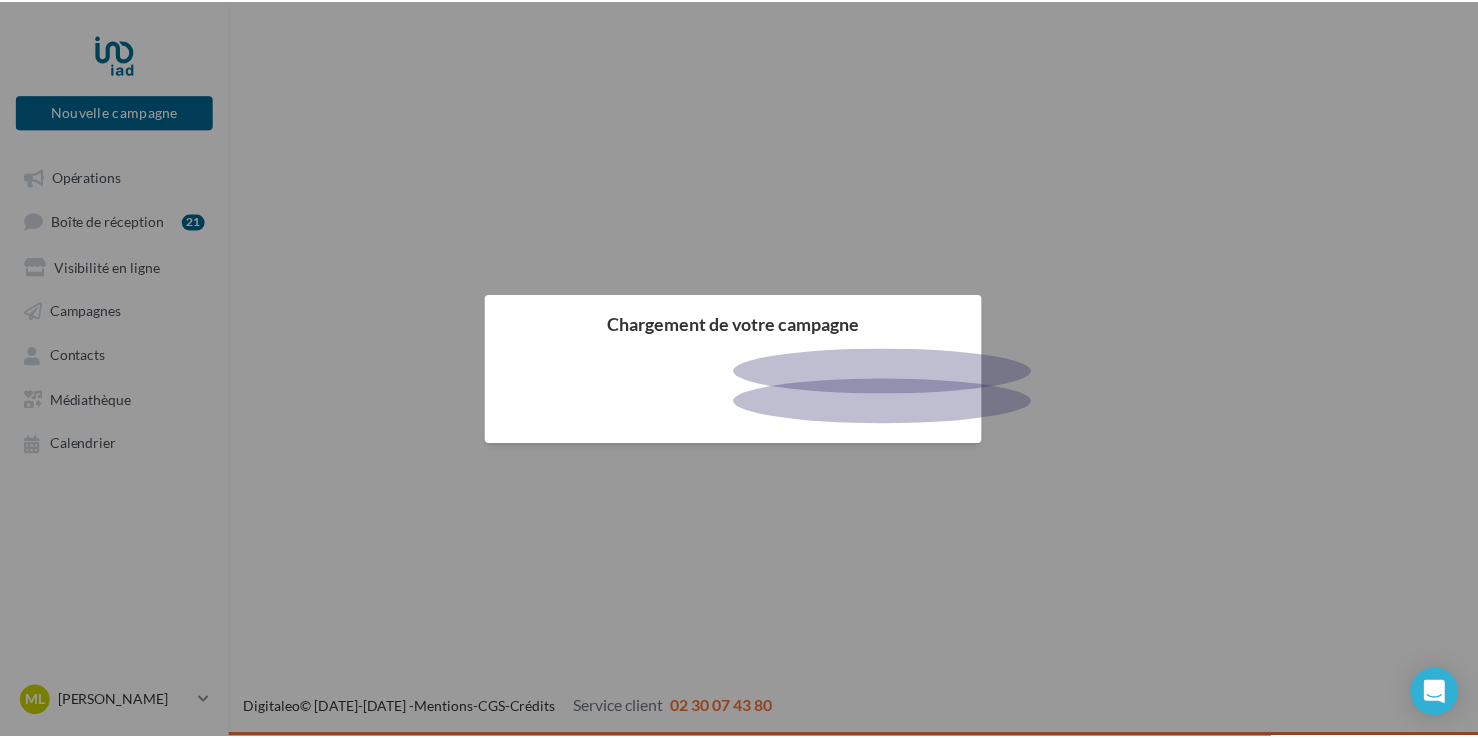 scroll, scrollTop: 0, scrollLeft: 0, axis: both 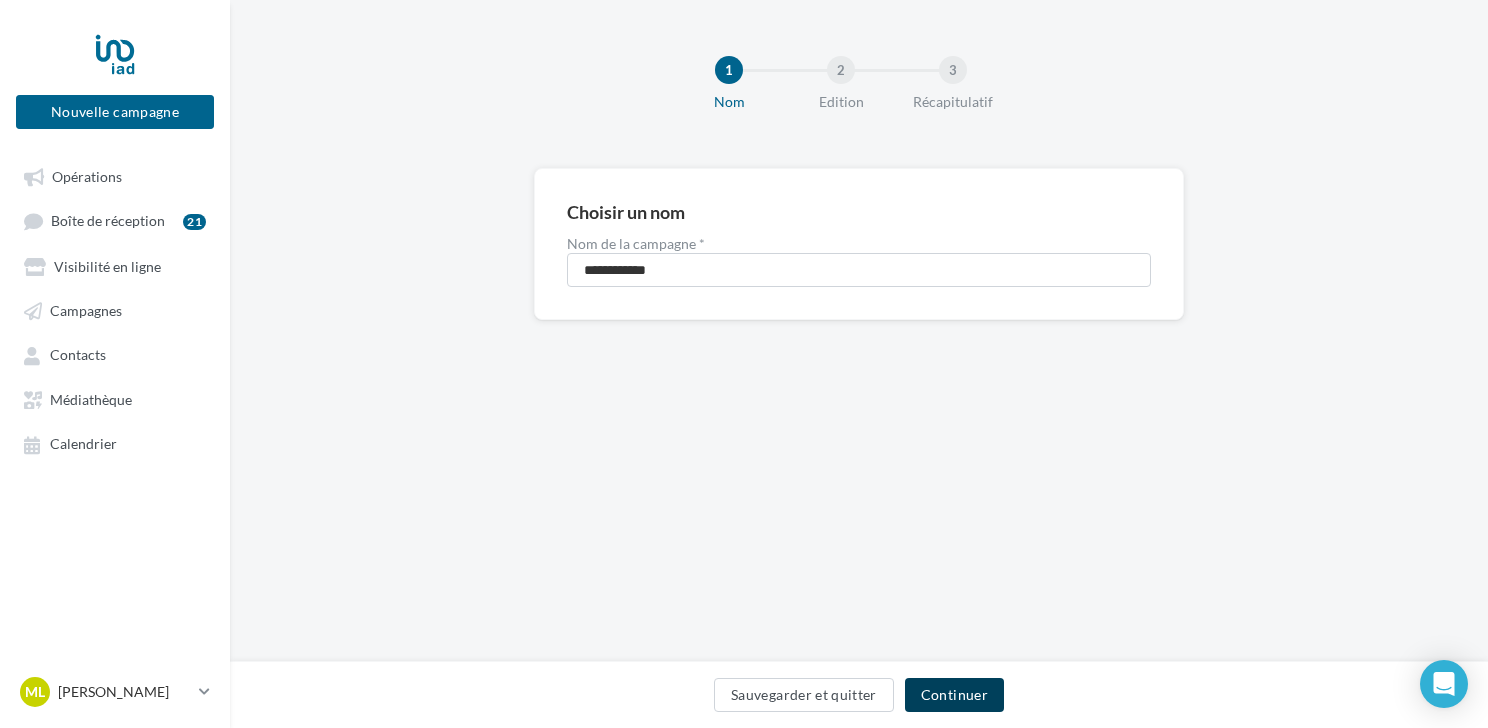 click on "Continuer" at bounding box center (954, 695) 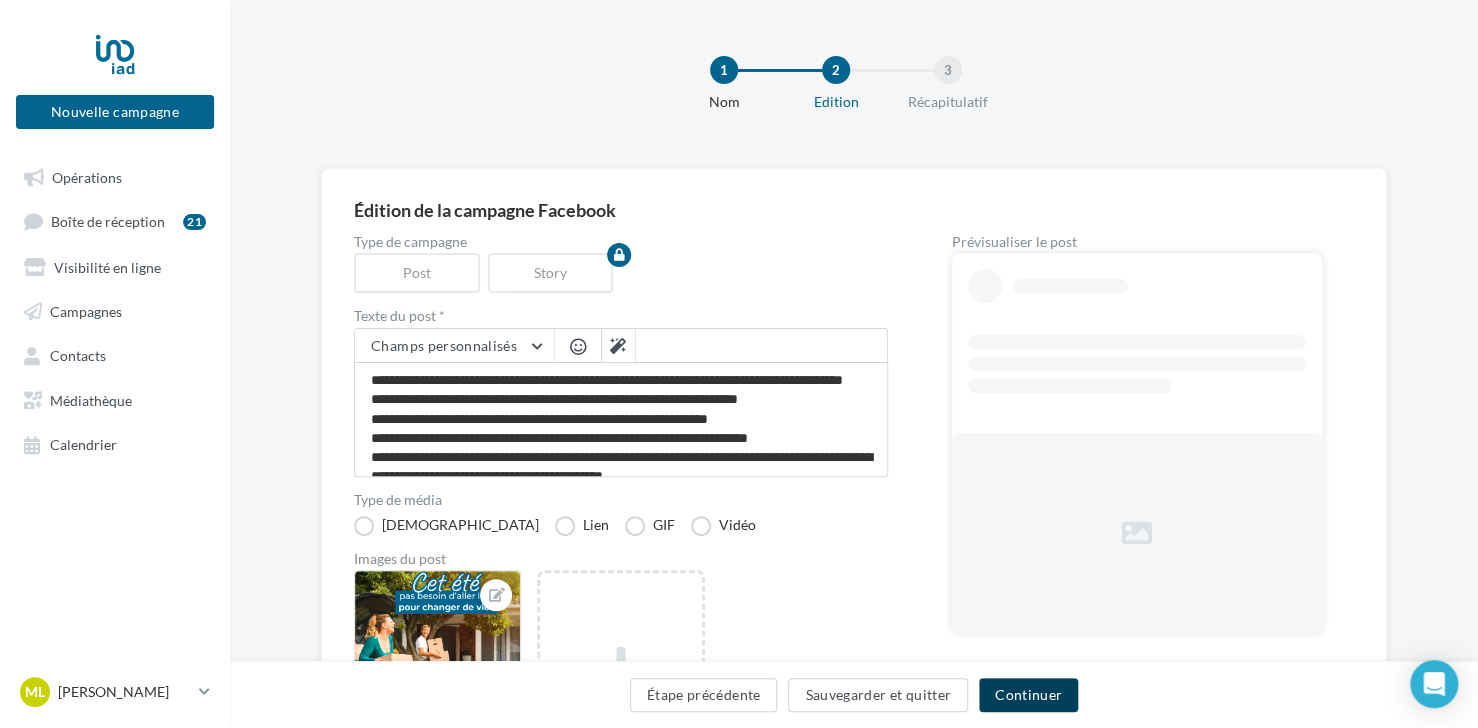 click on "Continuer" at bounding box center (1028, 695) 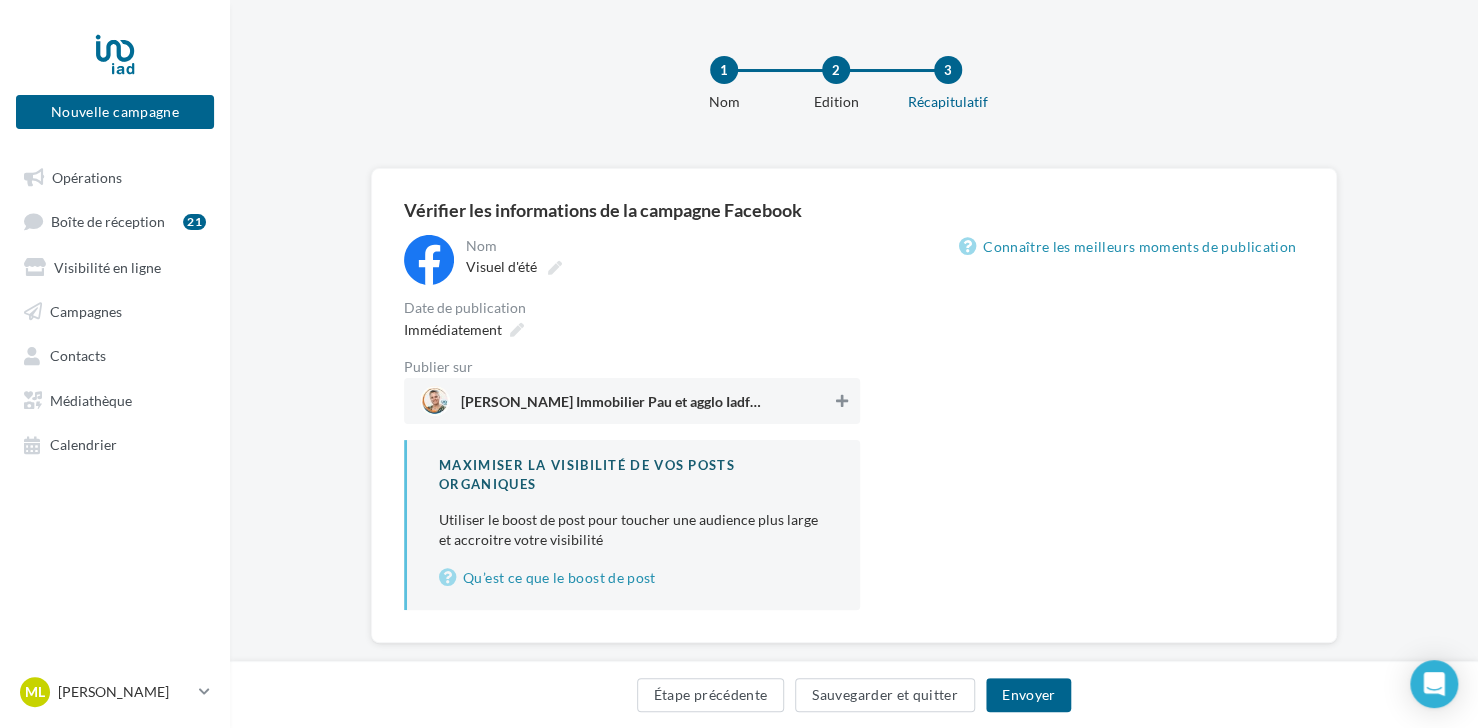 click at bounding box center (842, 401) 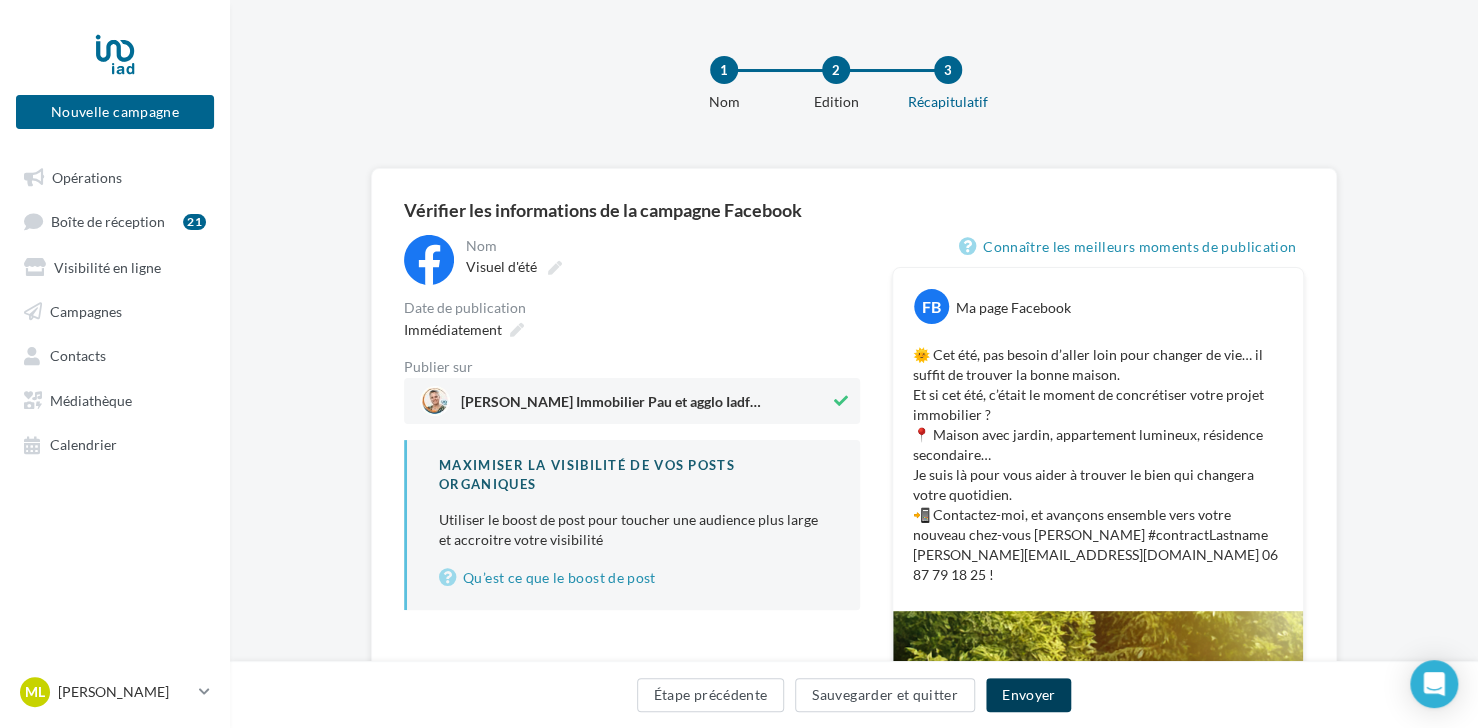 click on "Envoyer" at bounding box center [1028, 695] 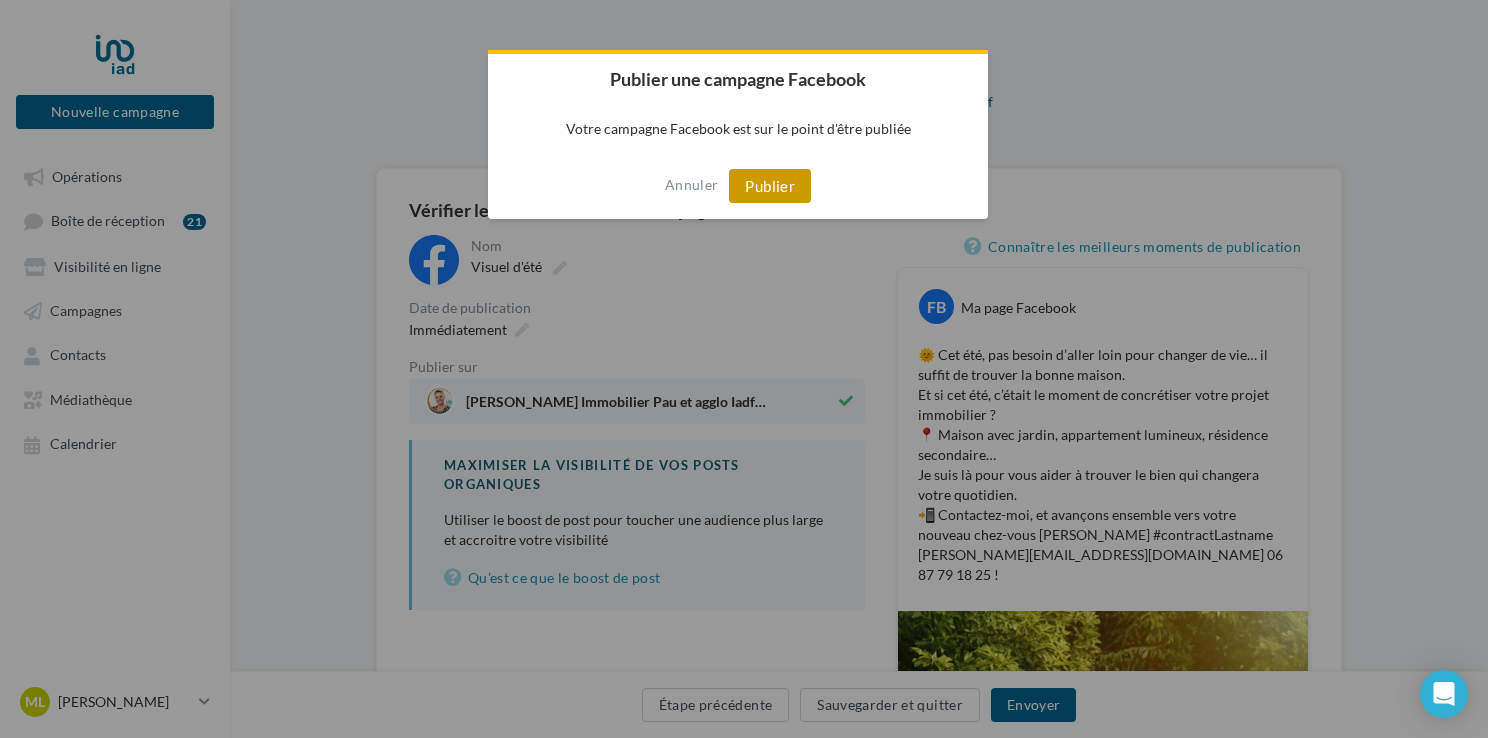 click on "Publier" at bounding box center (770, 186) 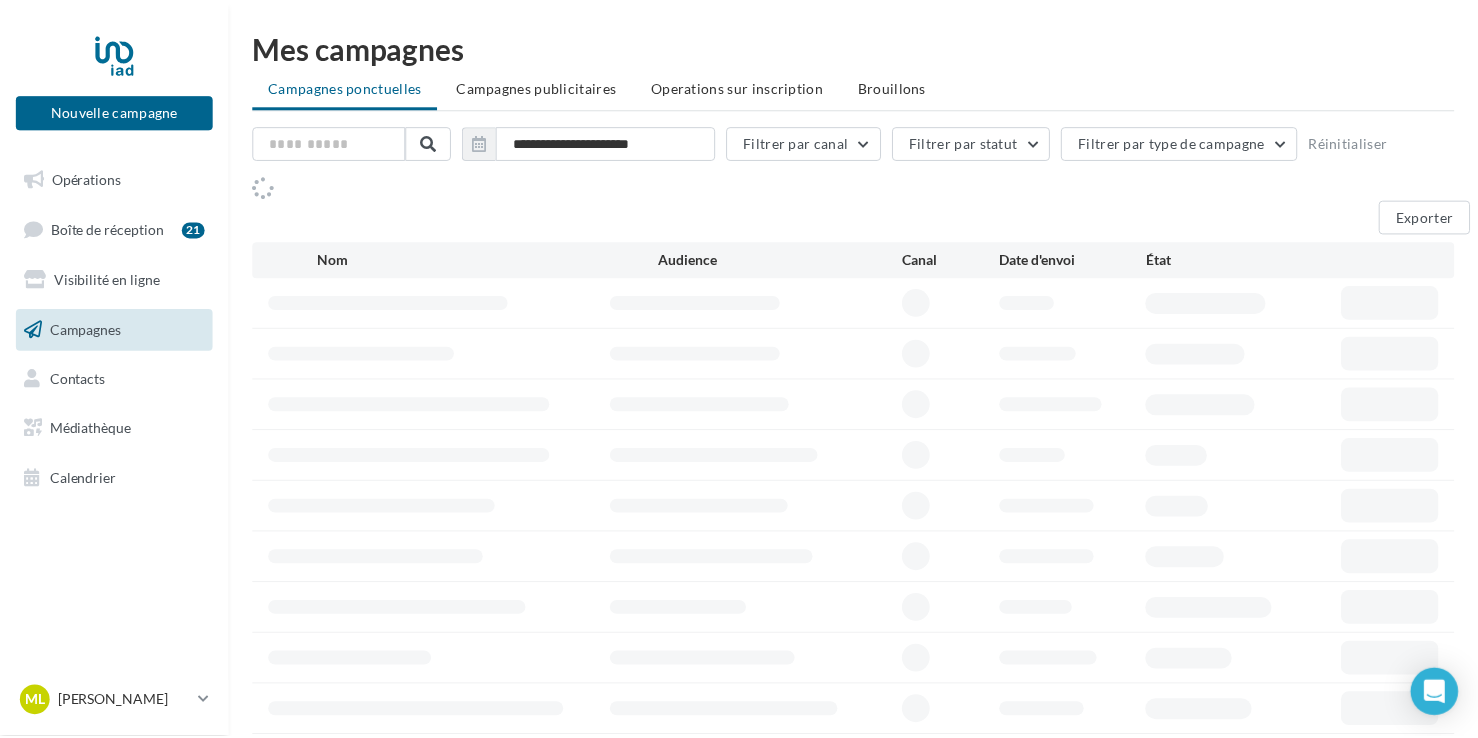 scroll, scrollTop: 0, scrollLeft: 0, axis: both 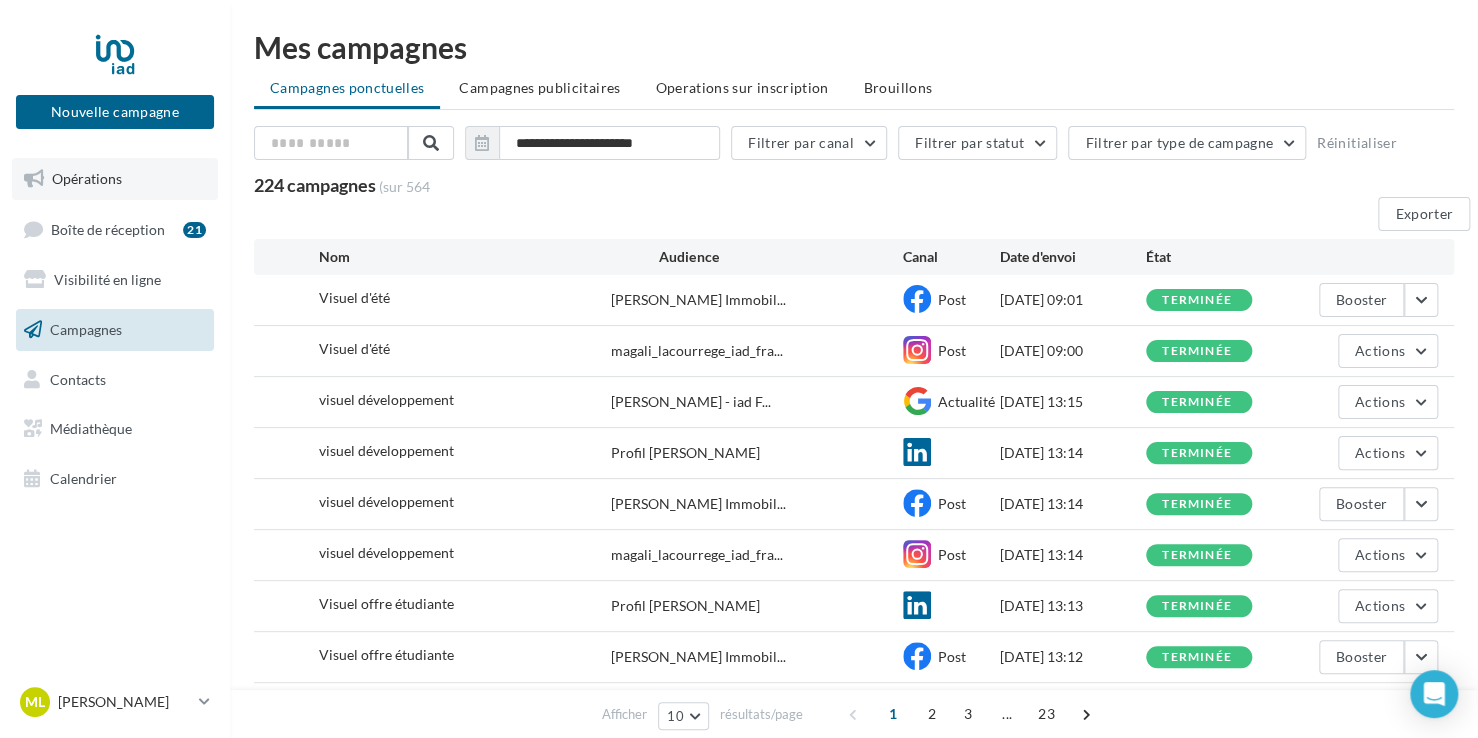 click on "Opérations" at bounding box center (87, 178) 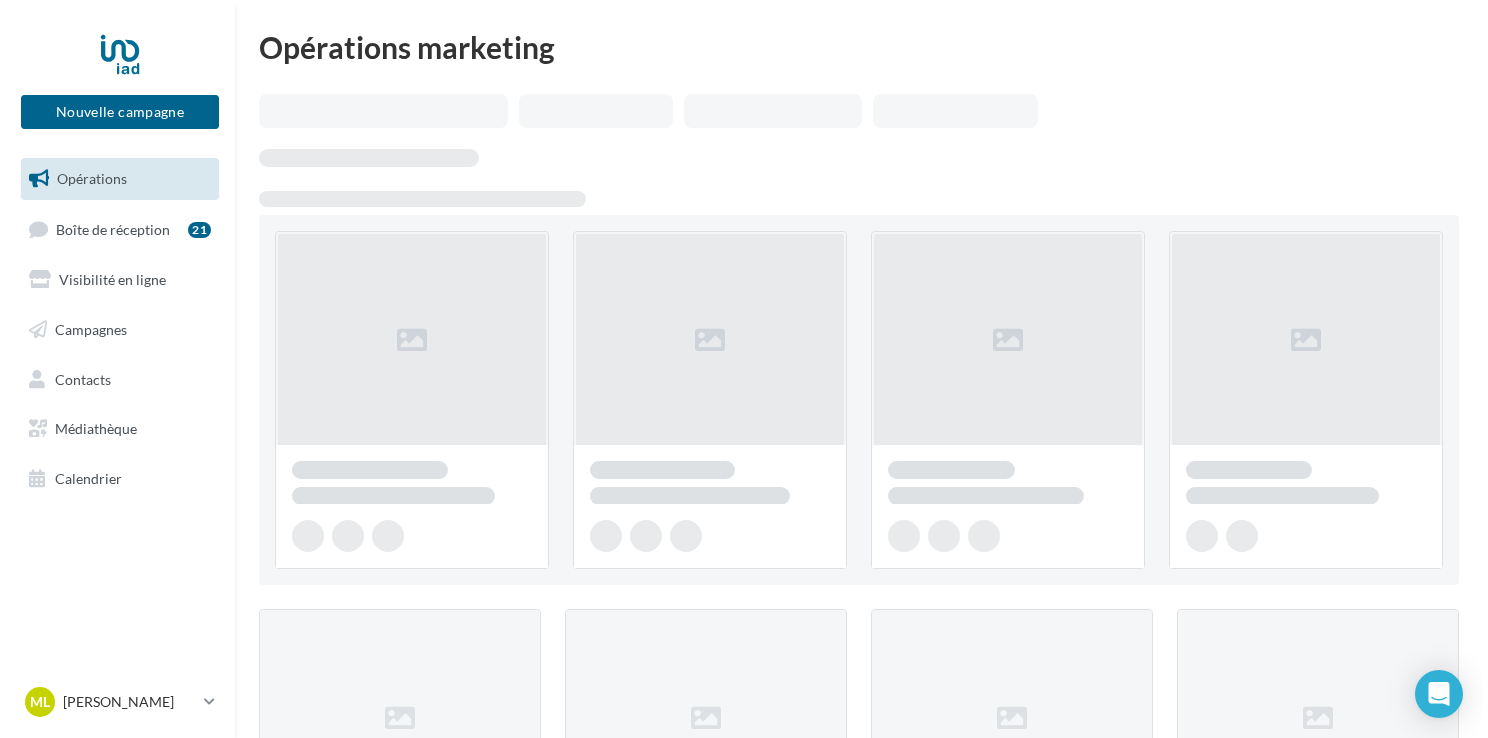 scroll, scrollTop: 0, scrollLeft: 0, axis: both 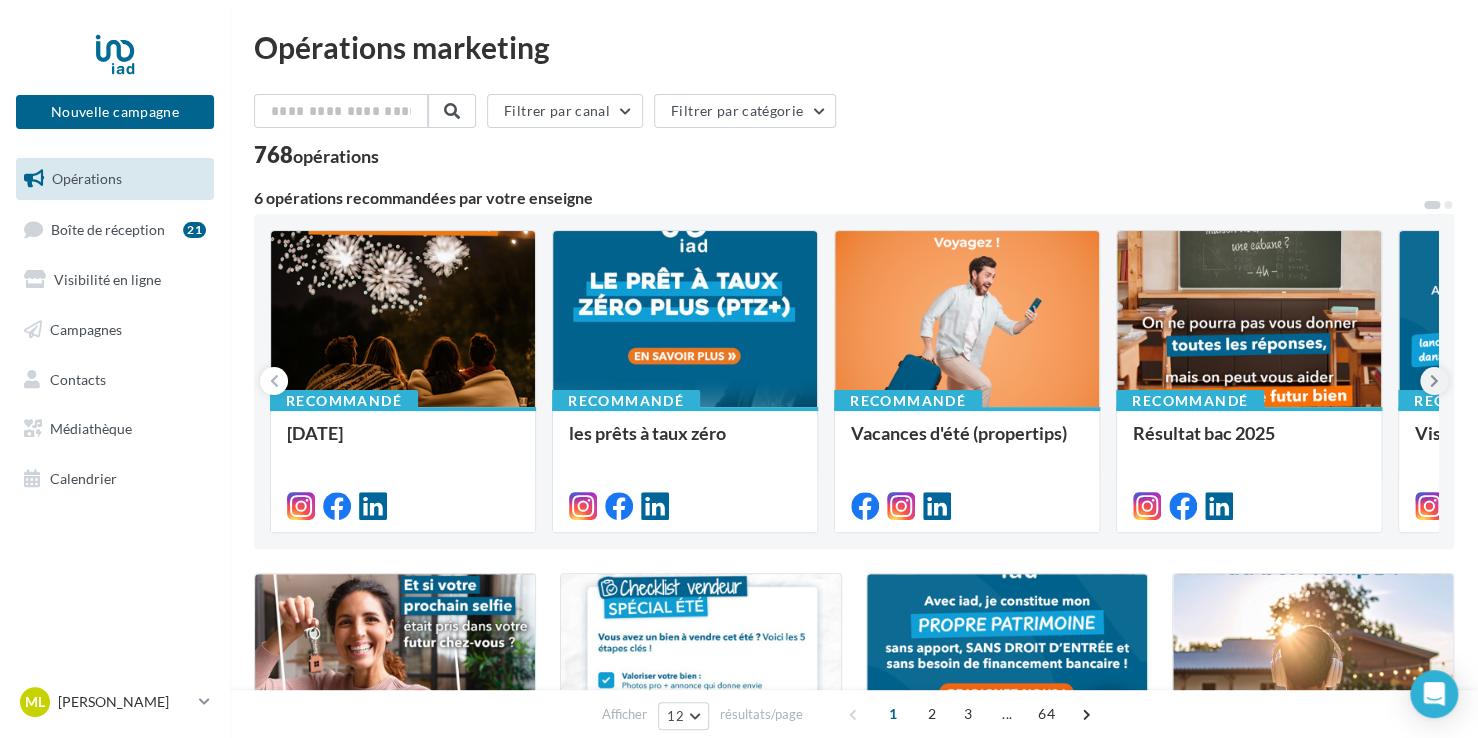 click at bounding box center [1434, 381] 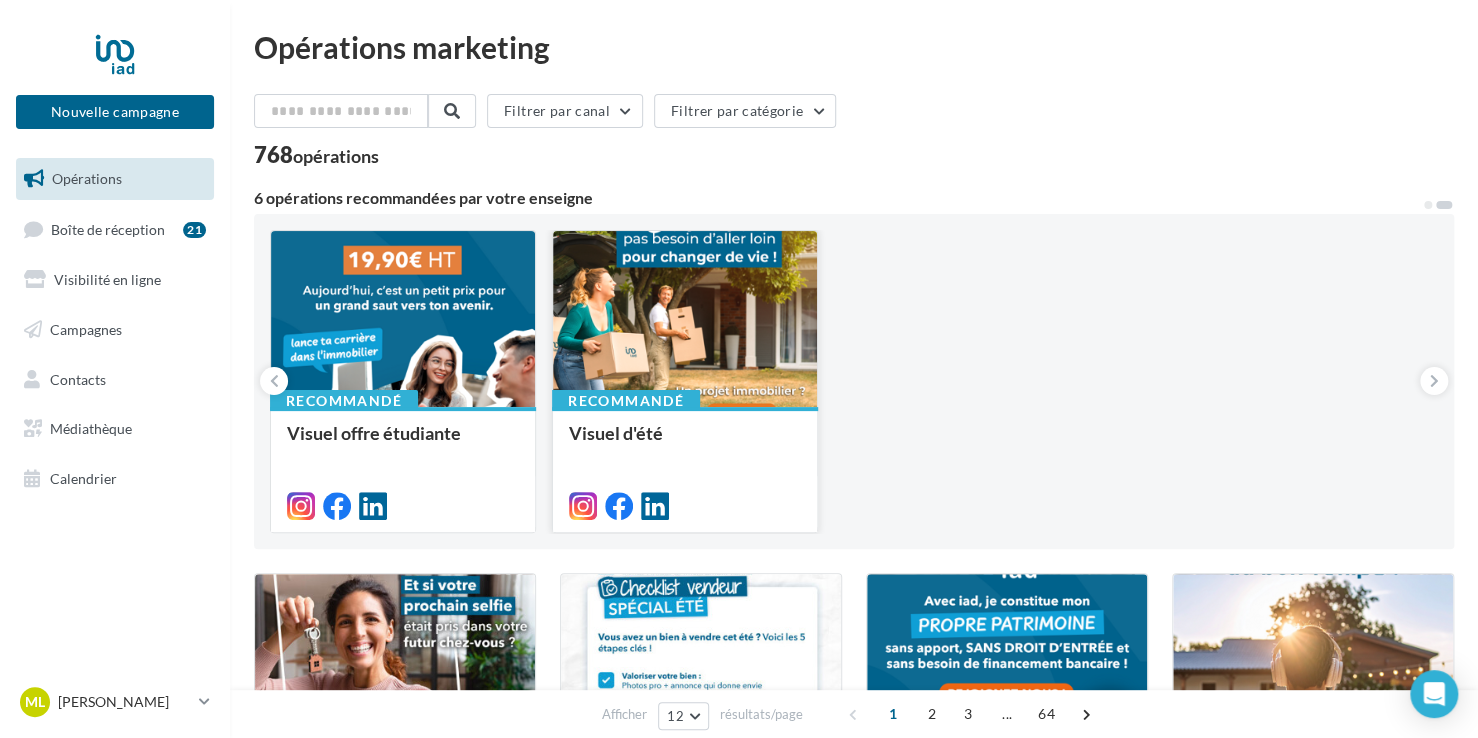 click at bounding box center [685, 320] 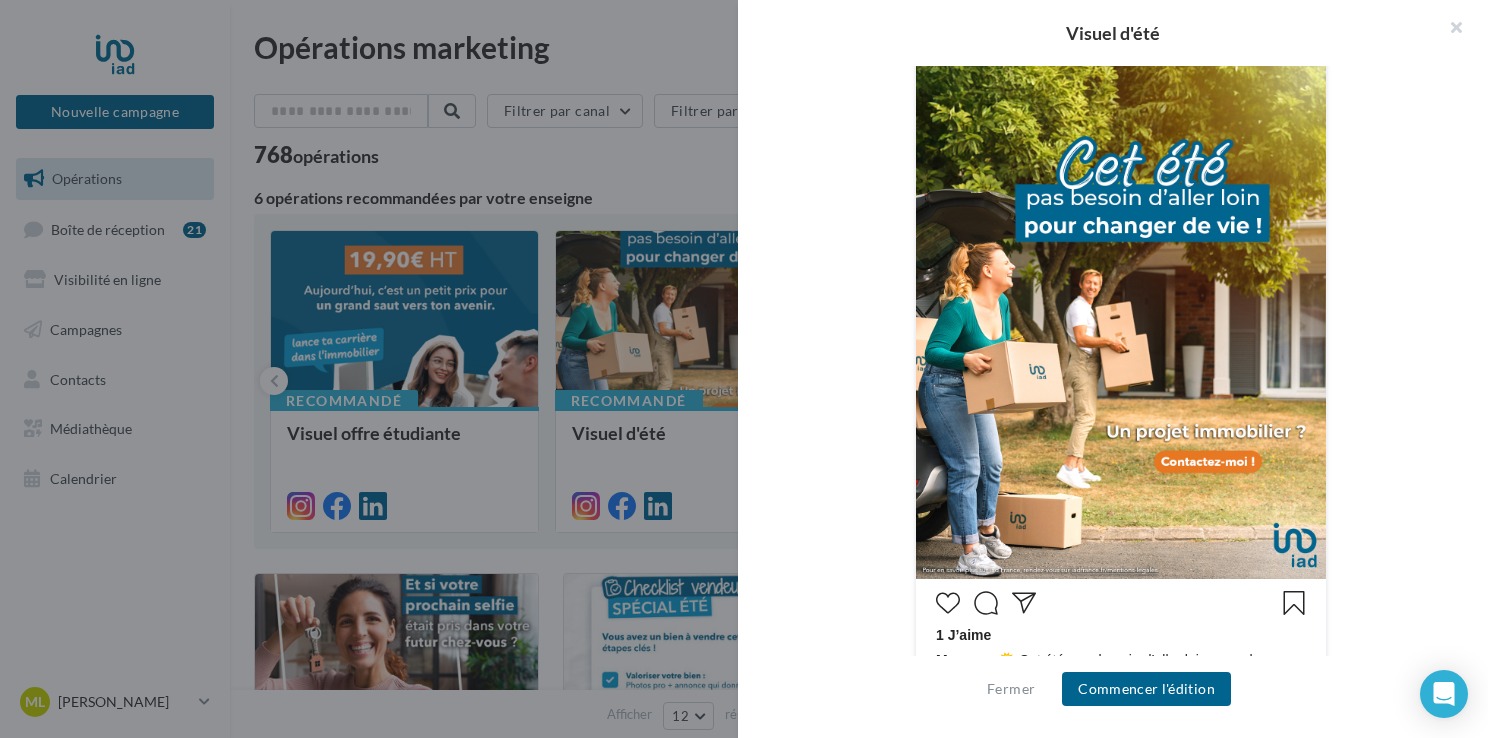 scroll, scrollTop: 0, scrollLeft: 0, axis: both 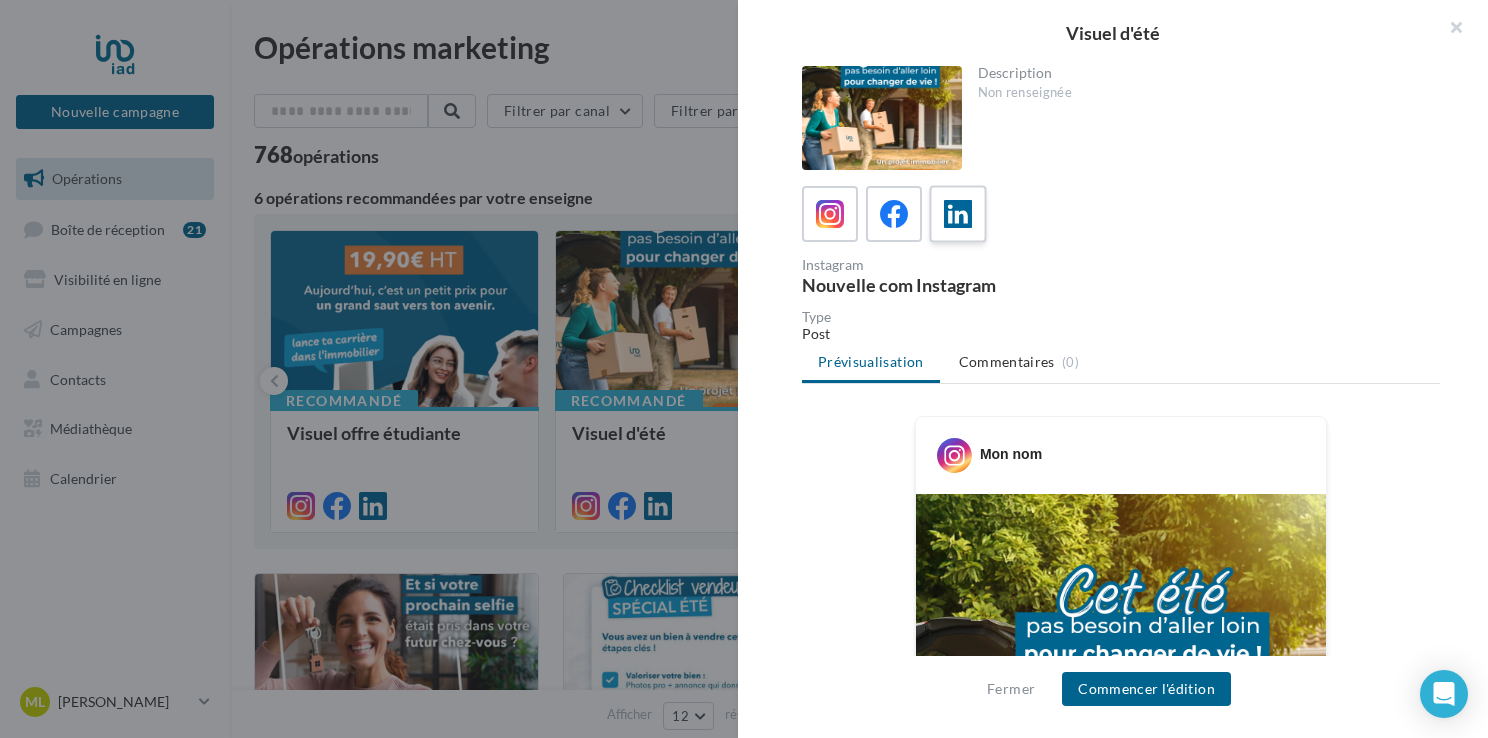 click at bounding box center [958, 214] 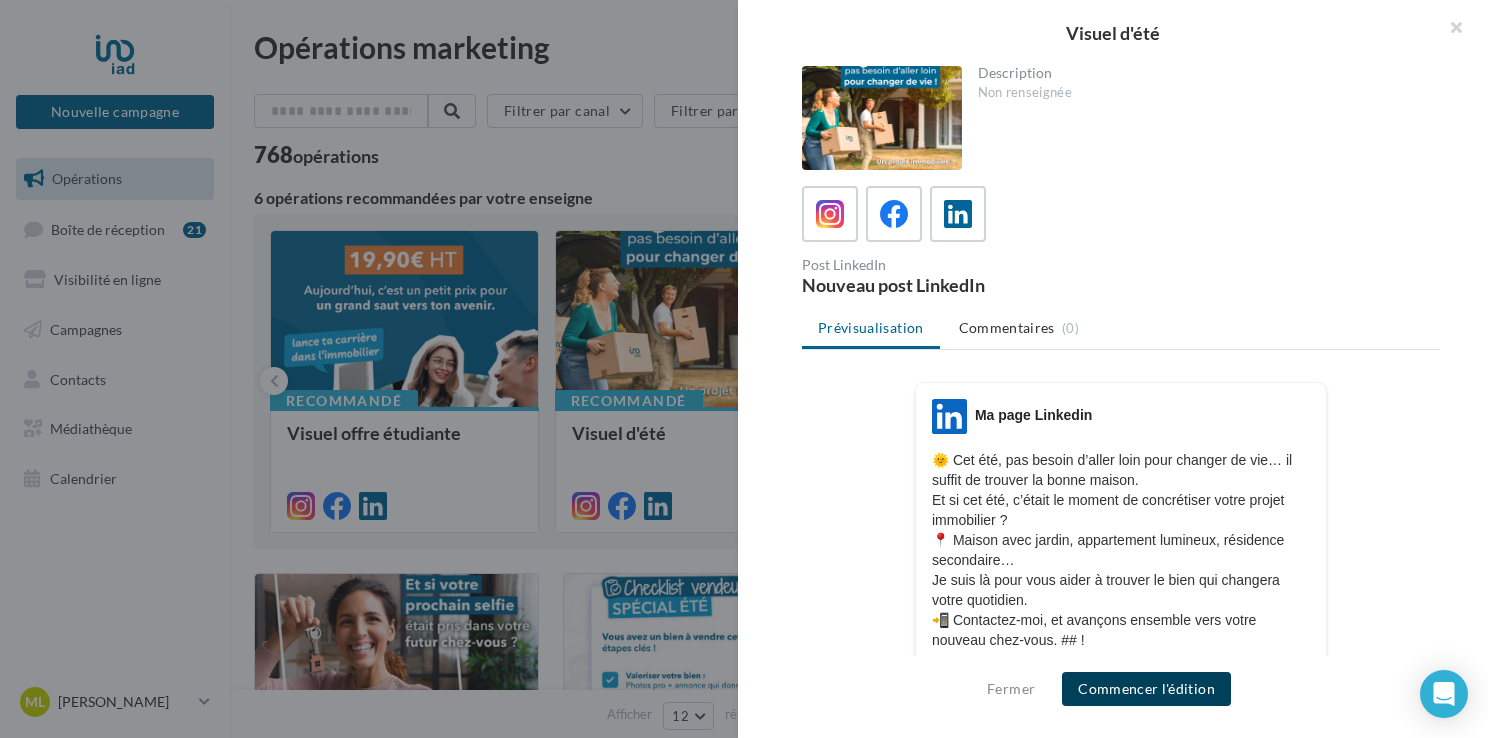 click on "Commencer l'édition" at bounding box center (1146, 689) 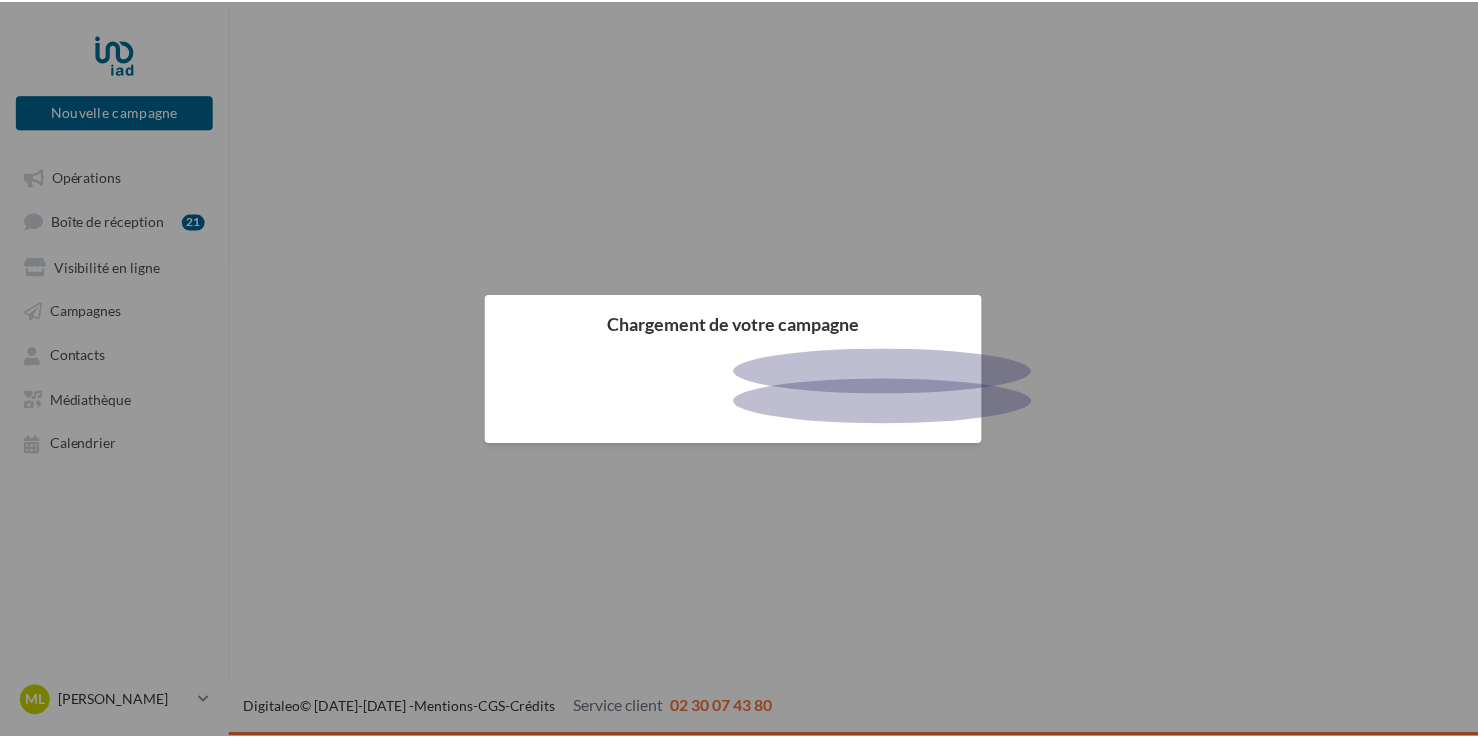 scroll, scrollTop: 0, scrollLeft: 0, axis: both 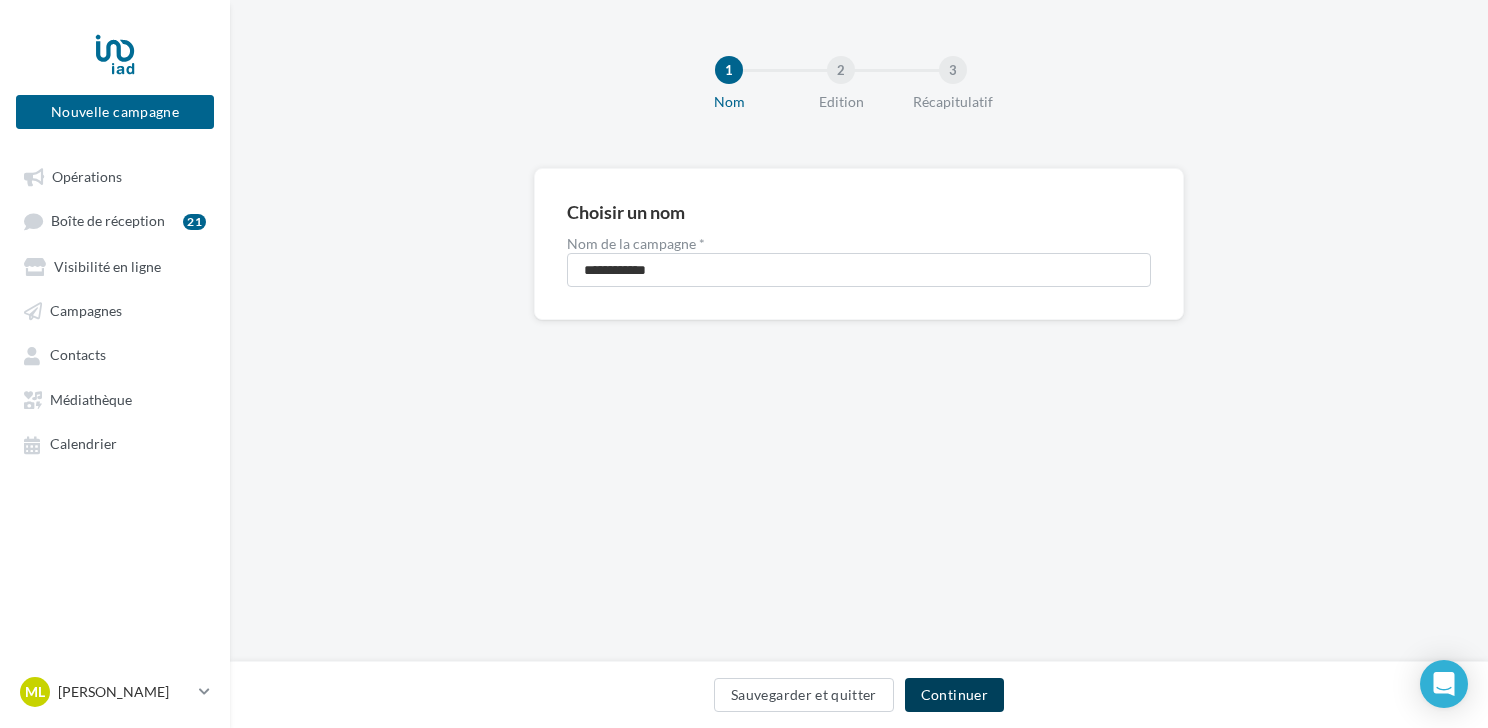 click on "Continuer" at bounding box center (954, 695) 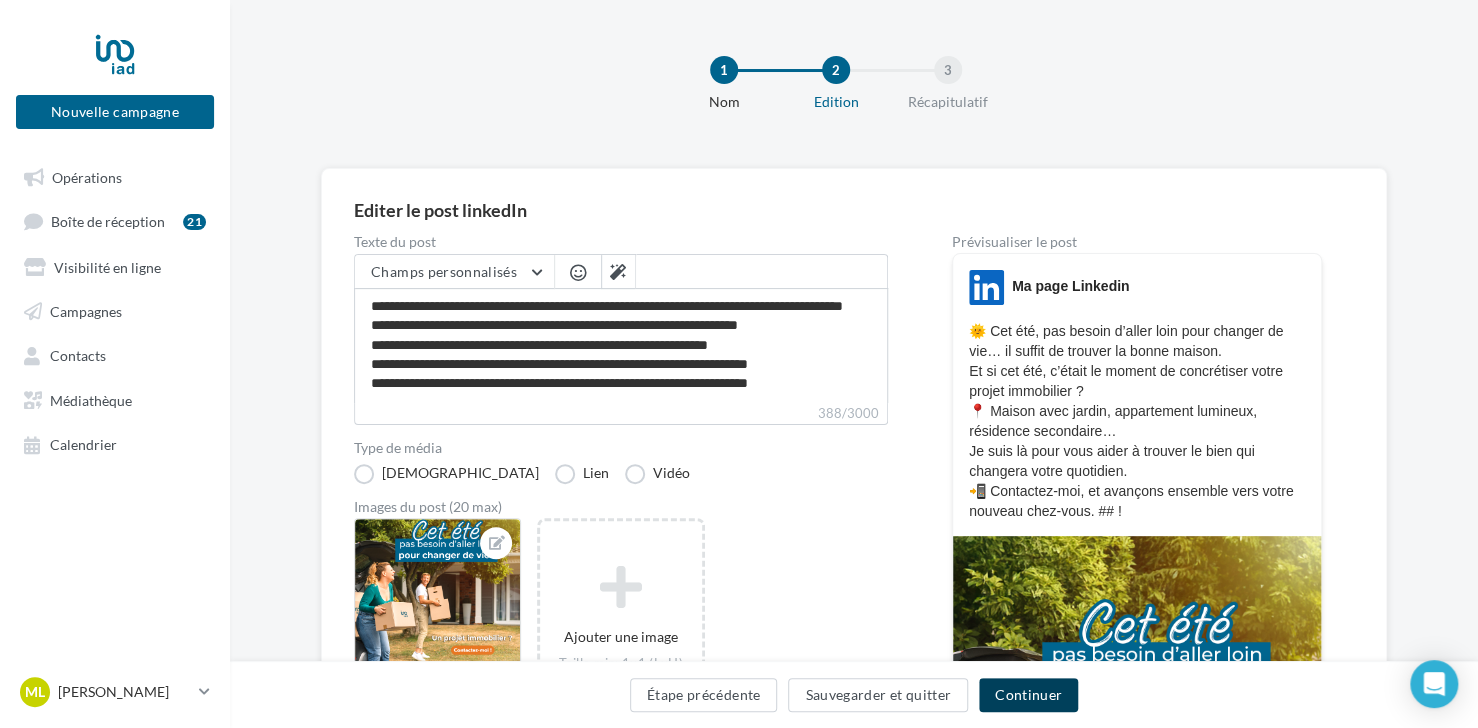 click on "Continuer" at bounding box center [1028, 695] 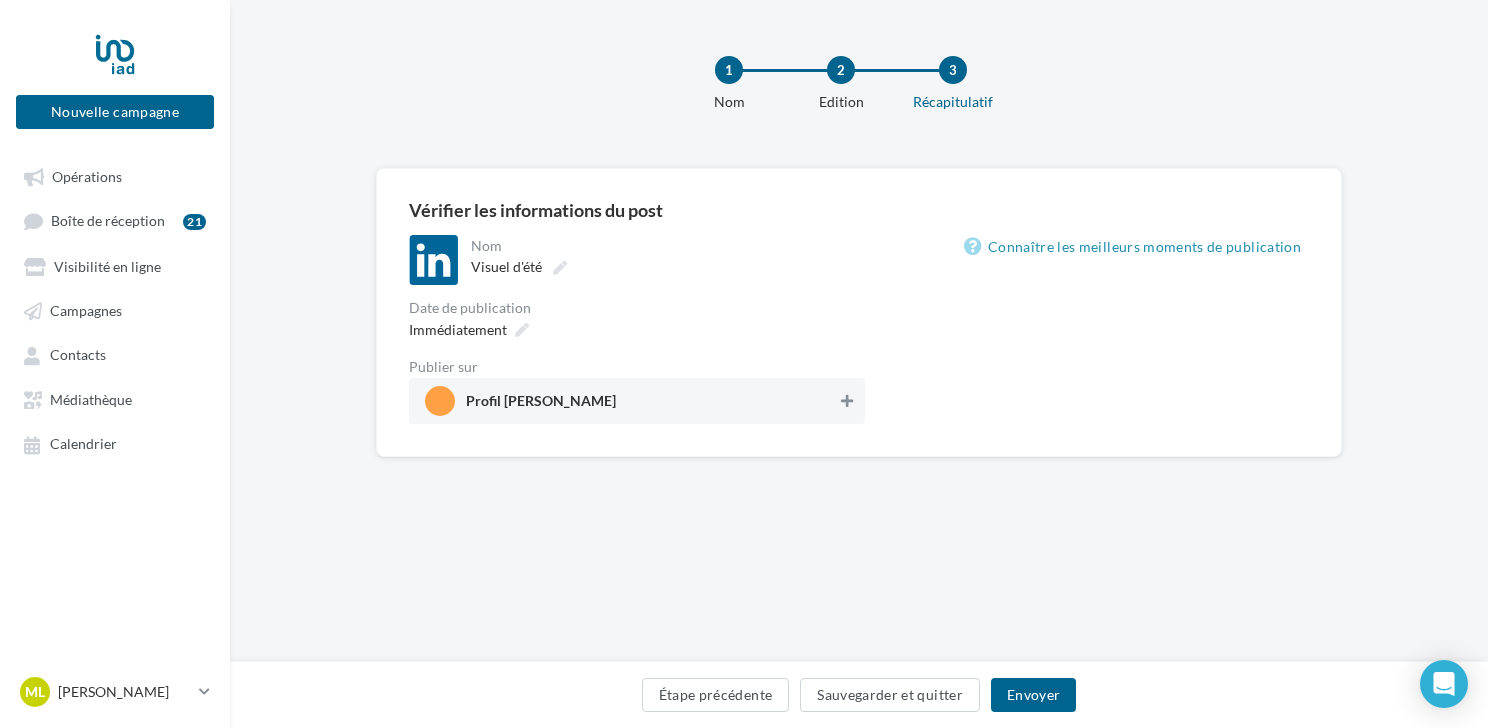 click at bounding box center [847, 401] 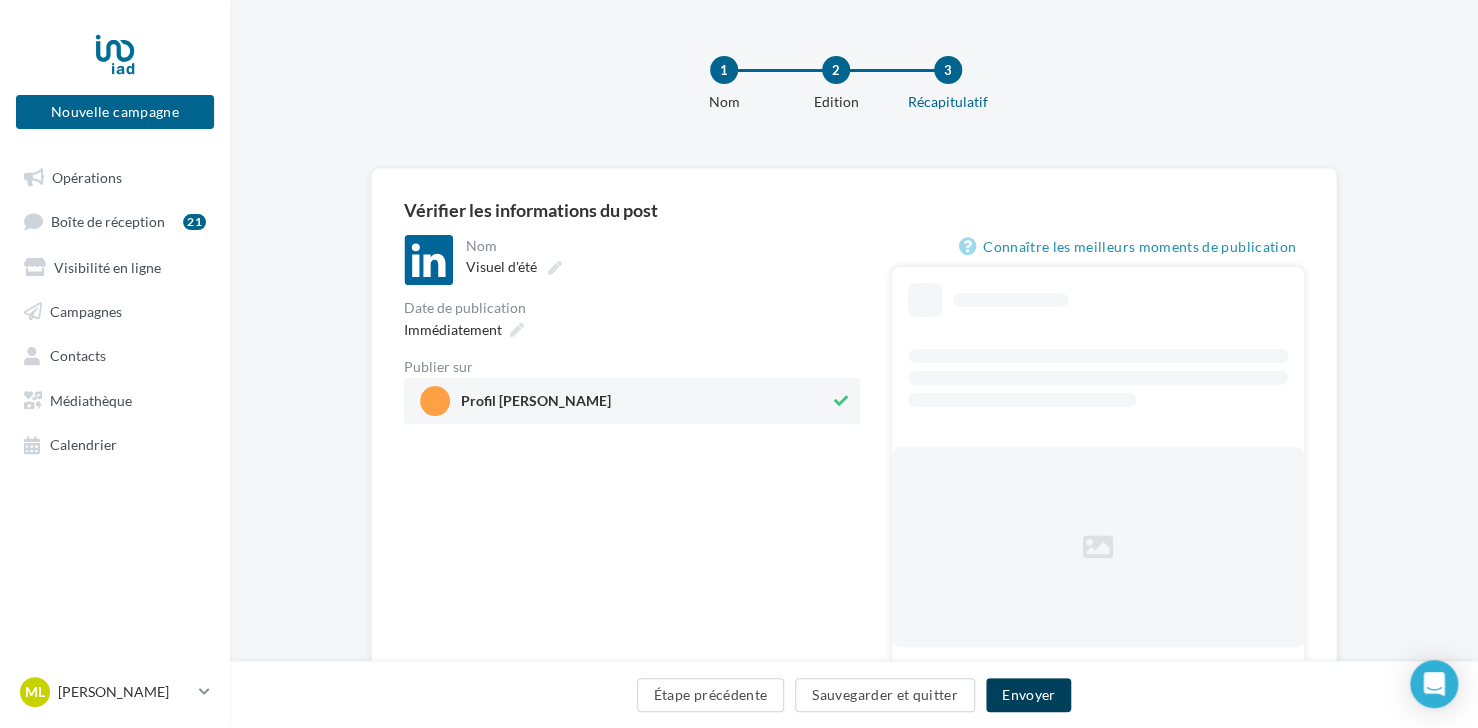 click on "Envoyer" at bounding box center [1028, 695] 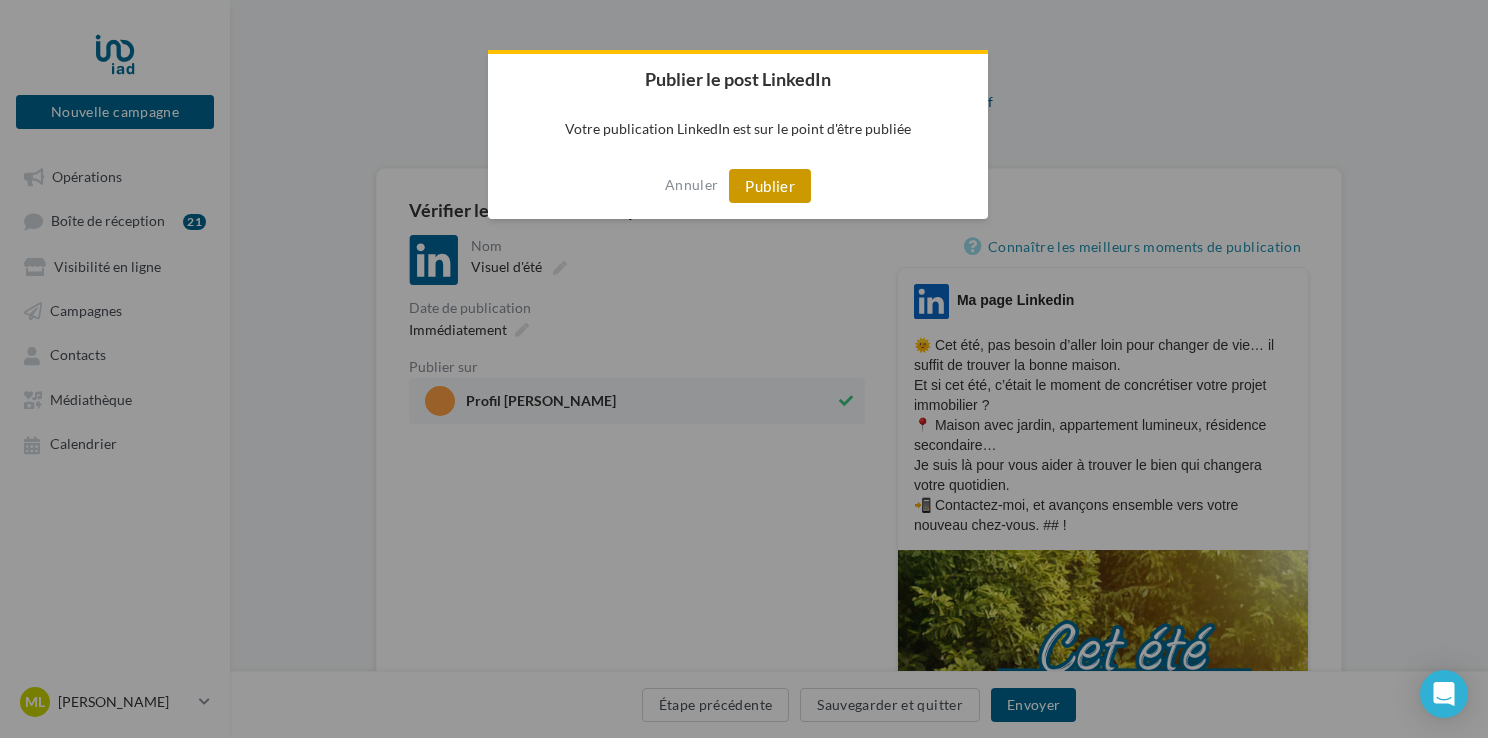 click on "Publier" at bounding box center [770, 186] 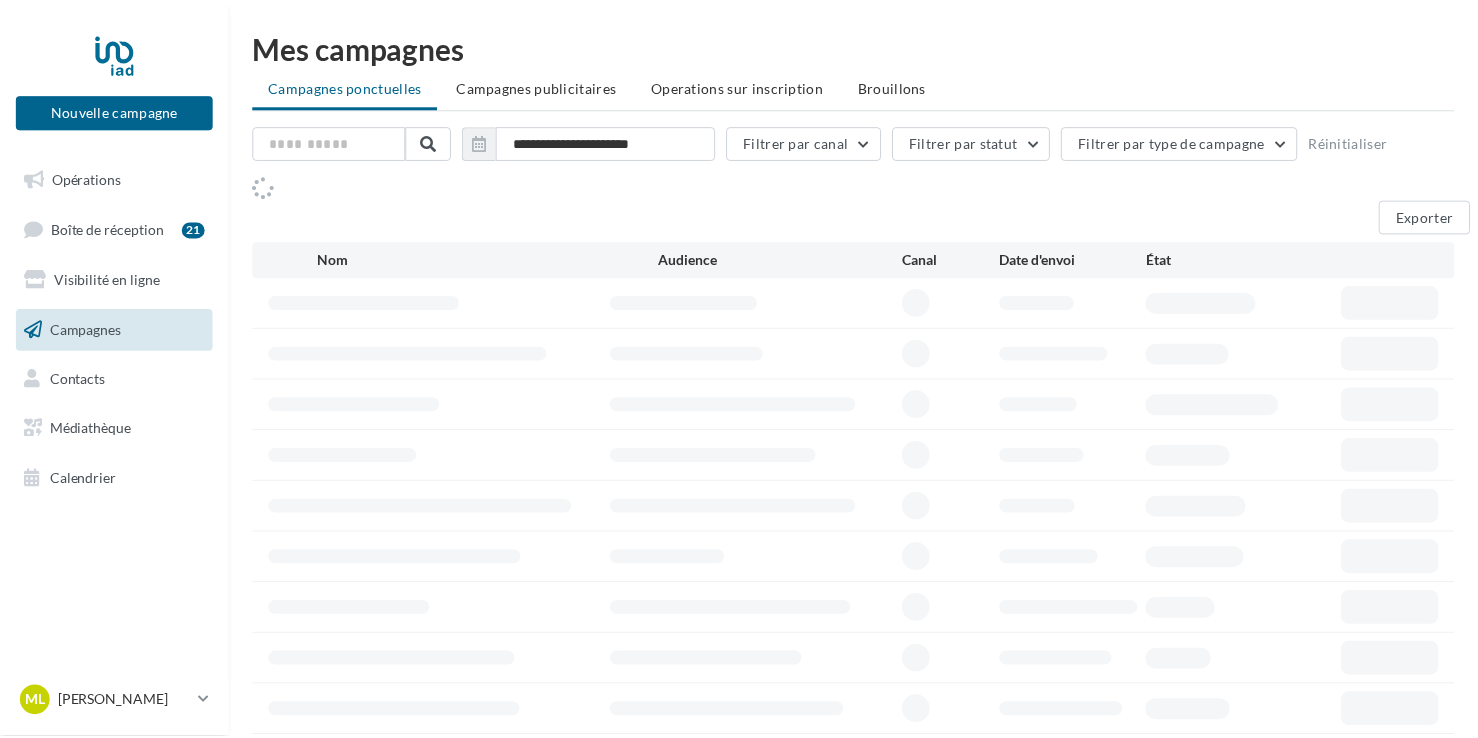 scroll, scrollTop: 0, scrollLeft: 0, axis: both 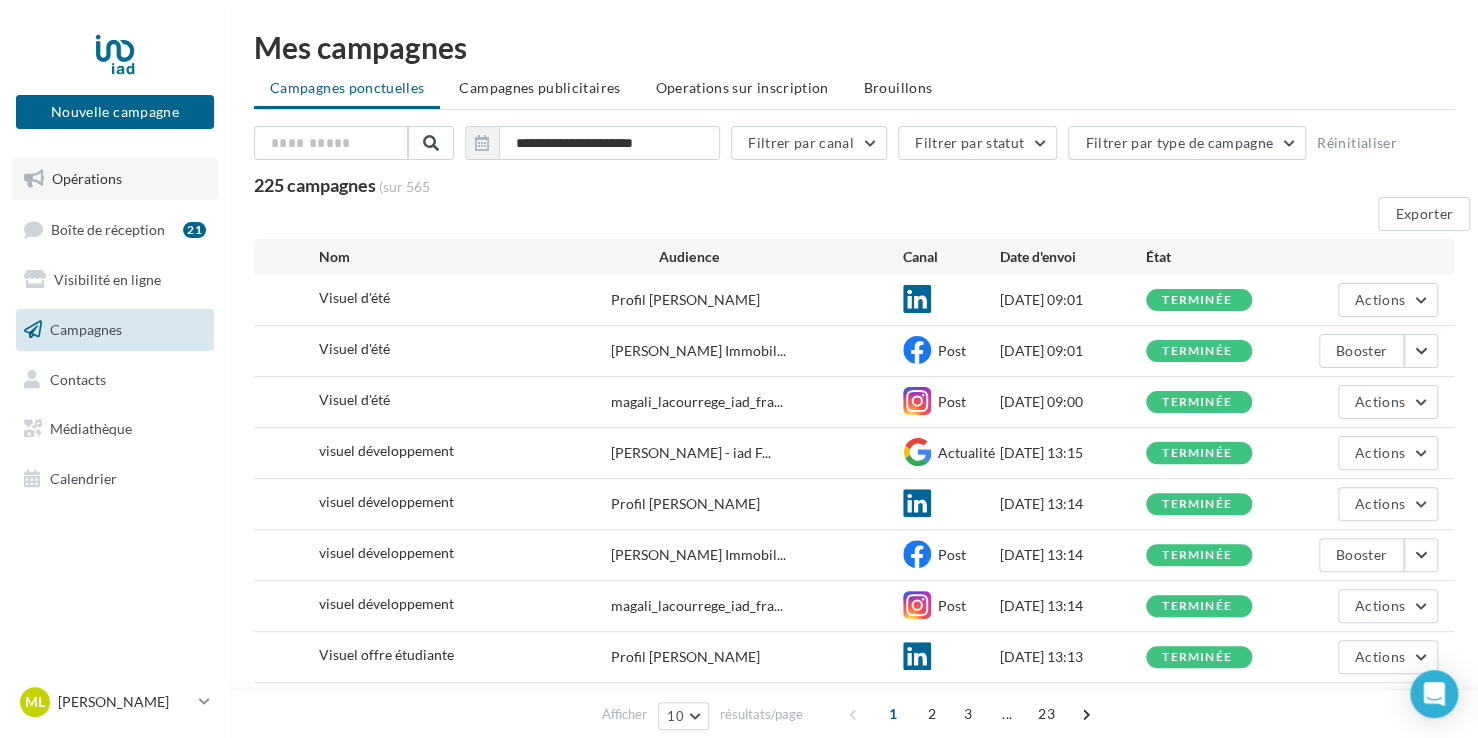 click on "Opérations" at bounding box center [87, 178] 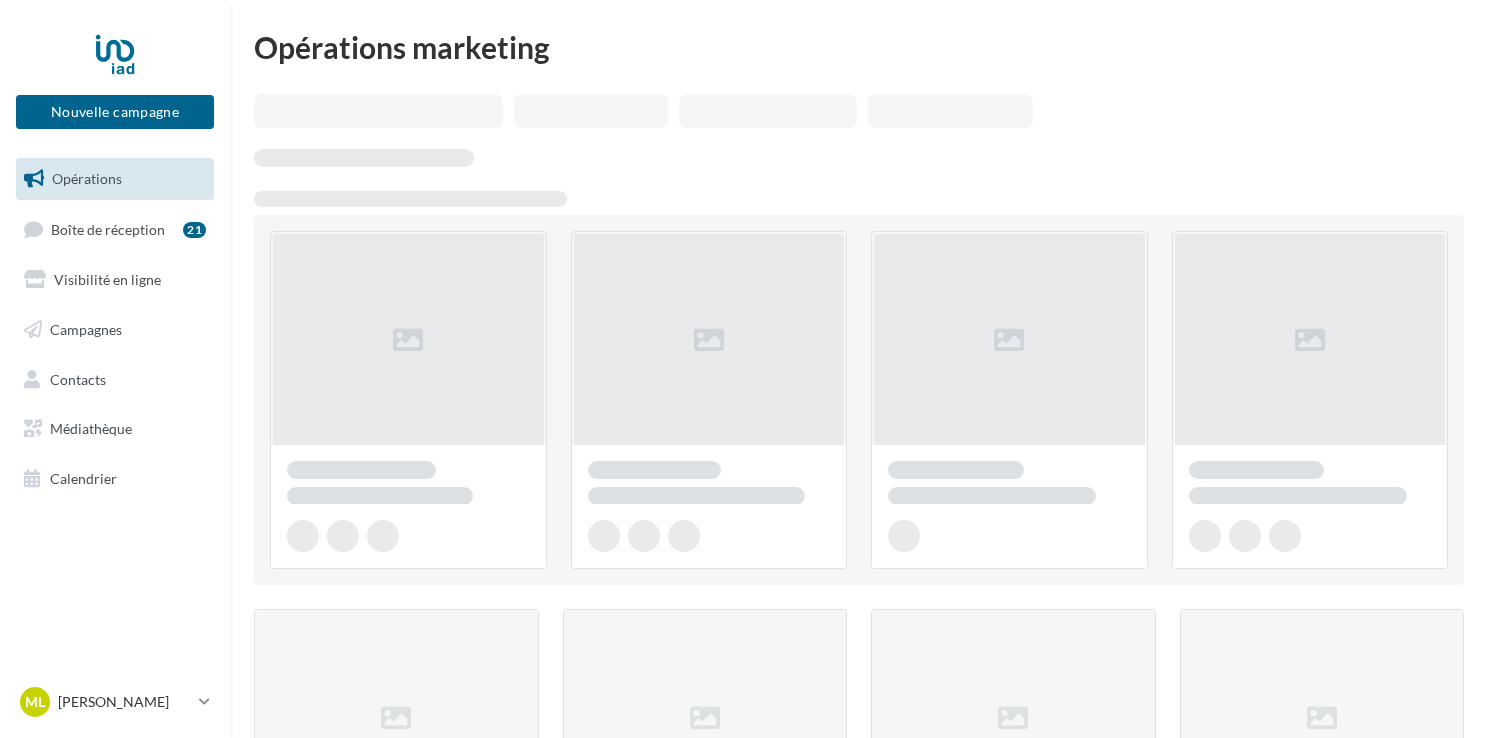 scroll, scrollTop: 0, scrollLeft: 0, axis: both 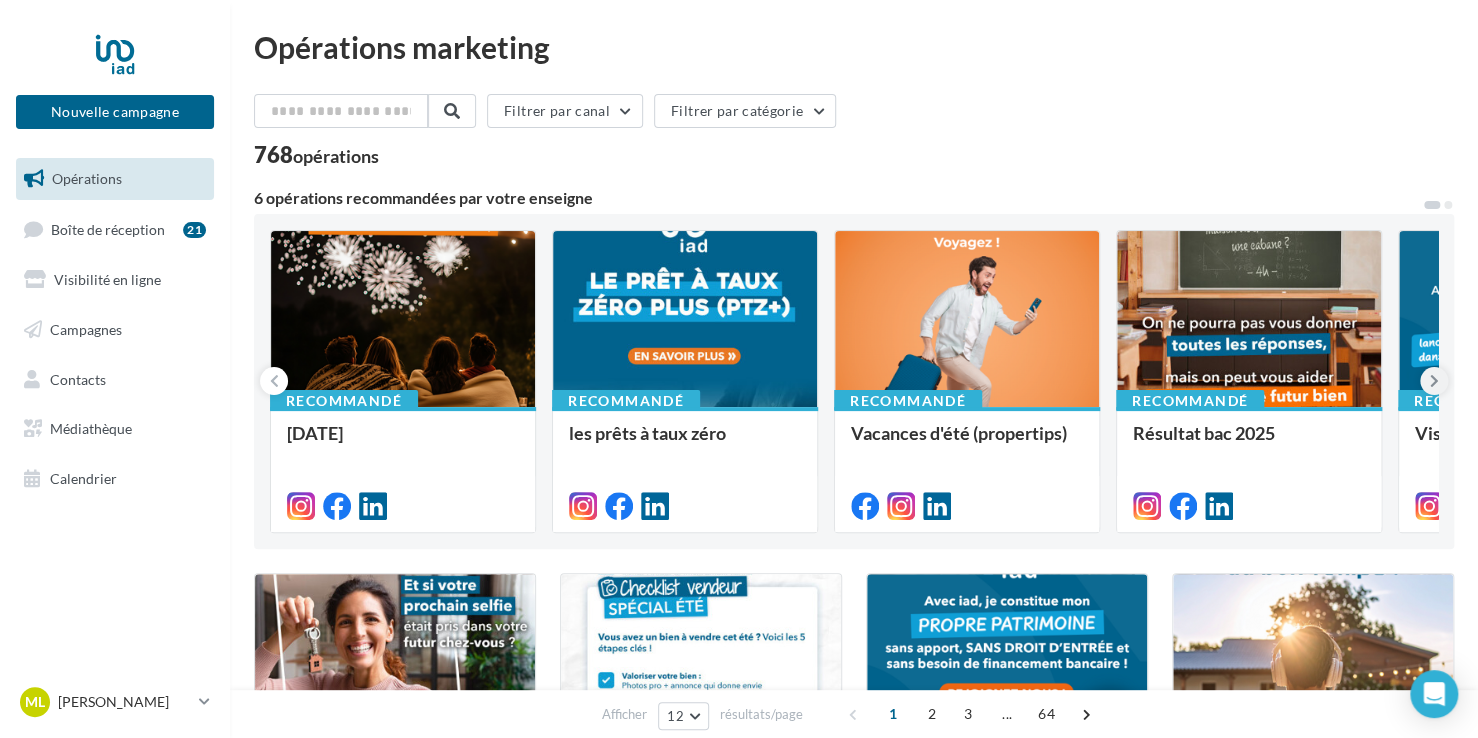 click at bounding box center (1434, 381) 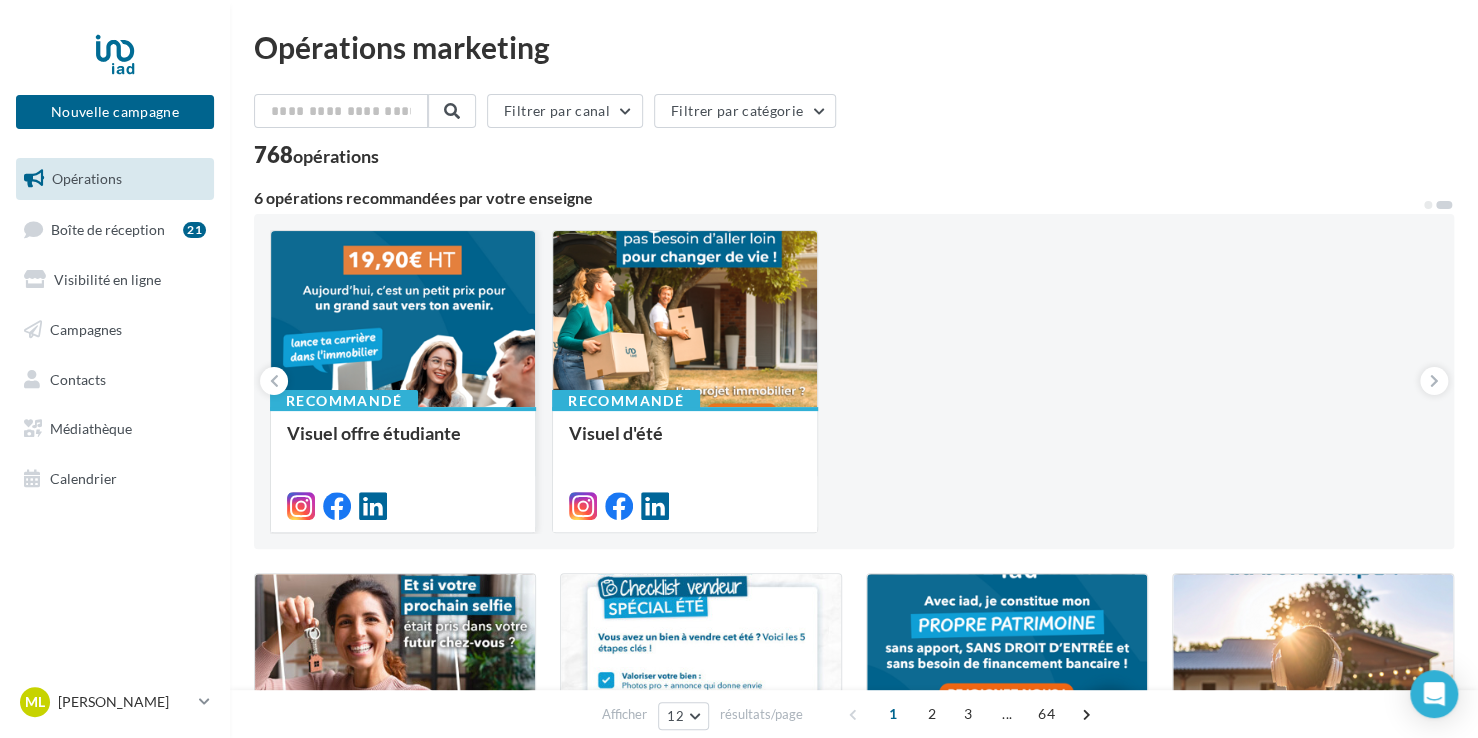 click at bounding box center (403, 320) 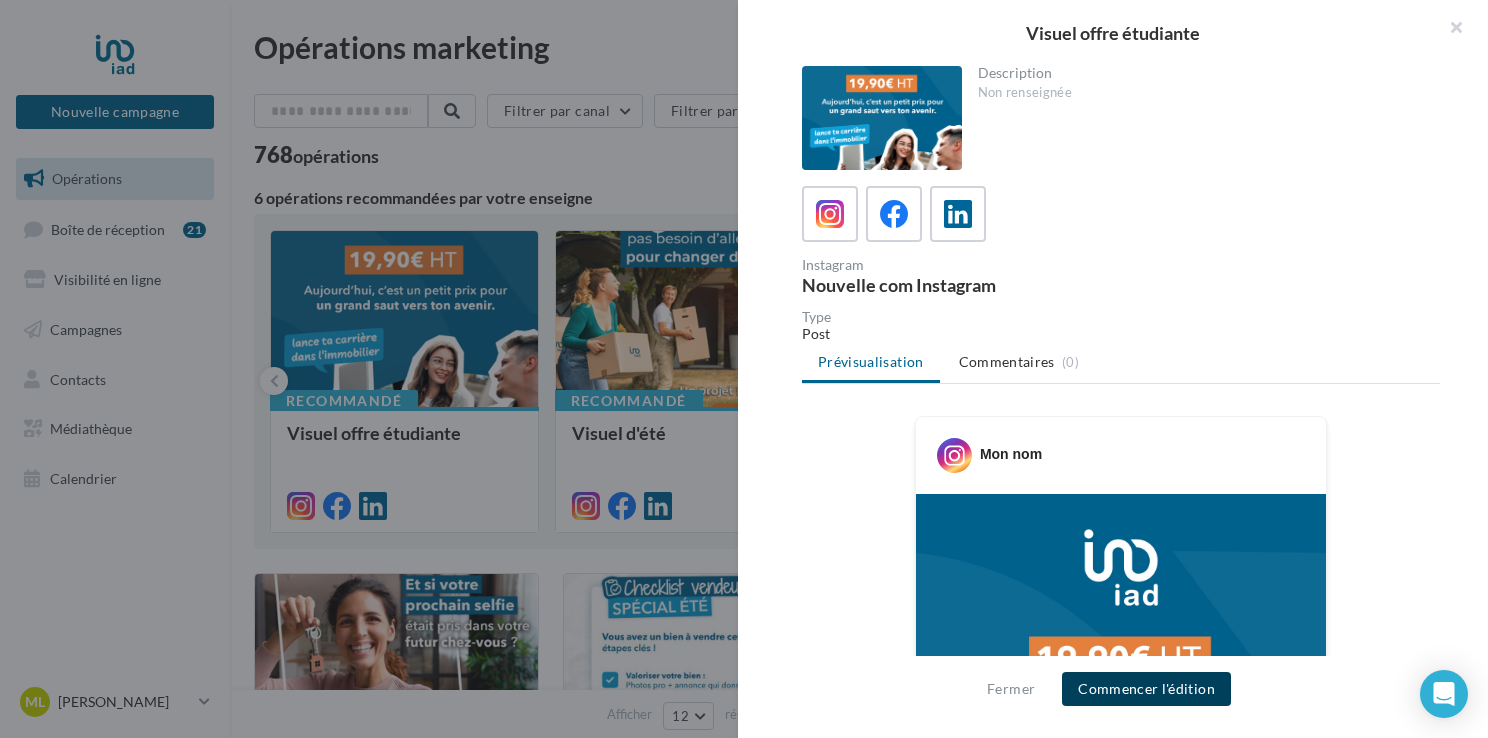 click on "Commencer l'édition" at bounding box center (1146, 689) 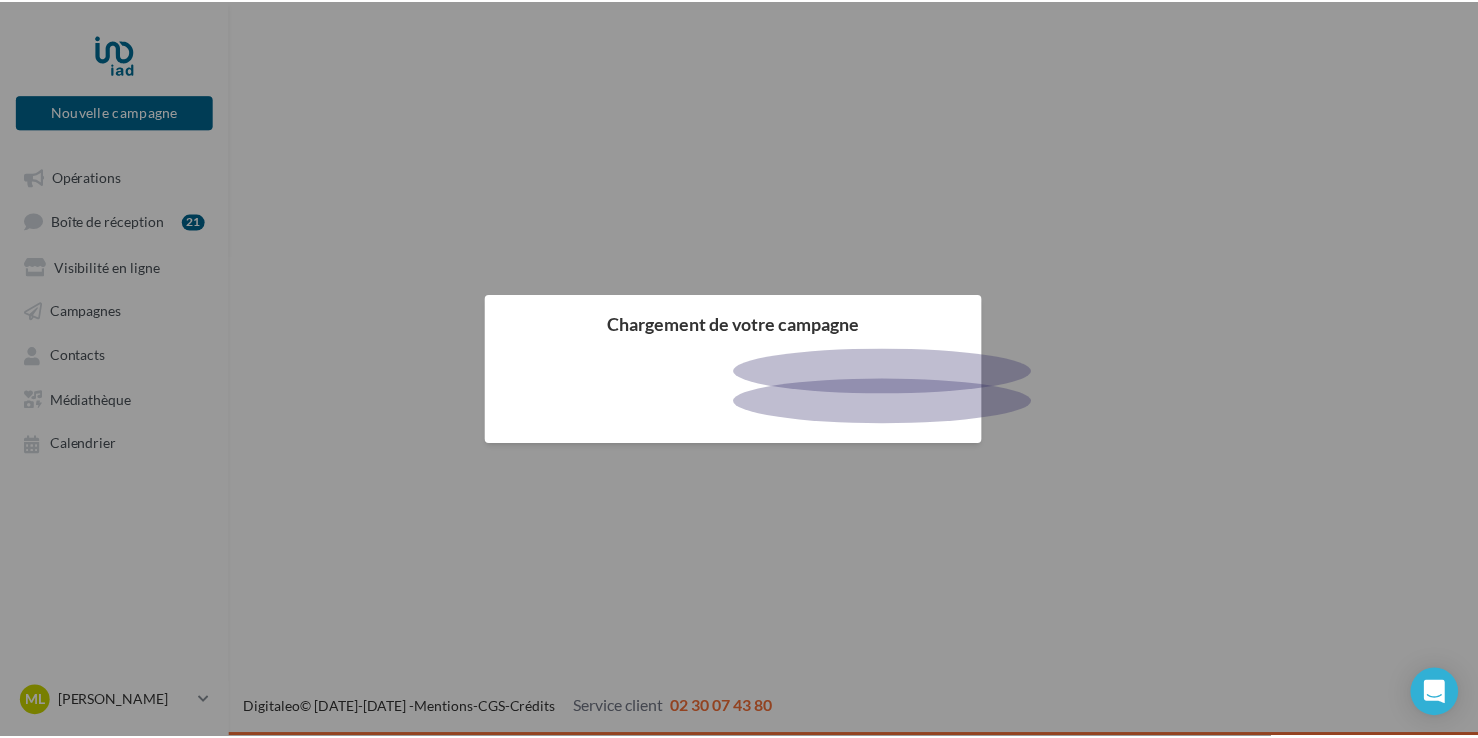 scroll, scrollTop: 0, scrollLeft: 0, axis: both 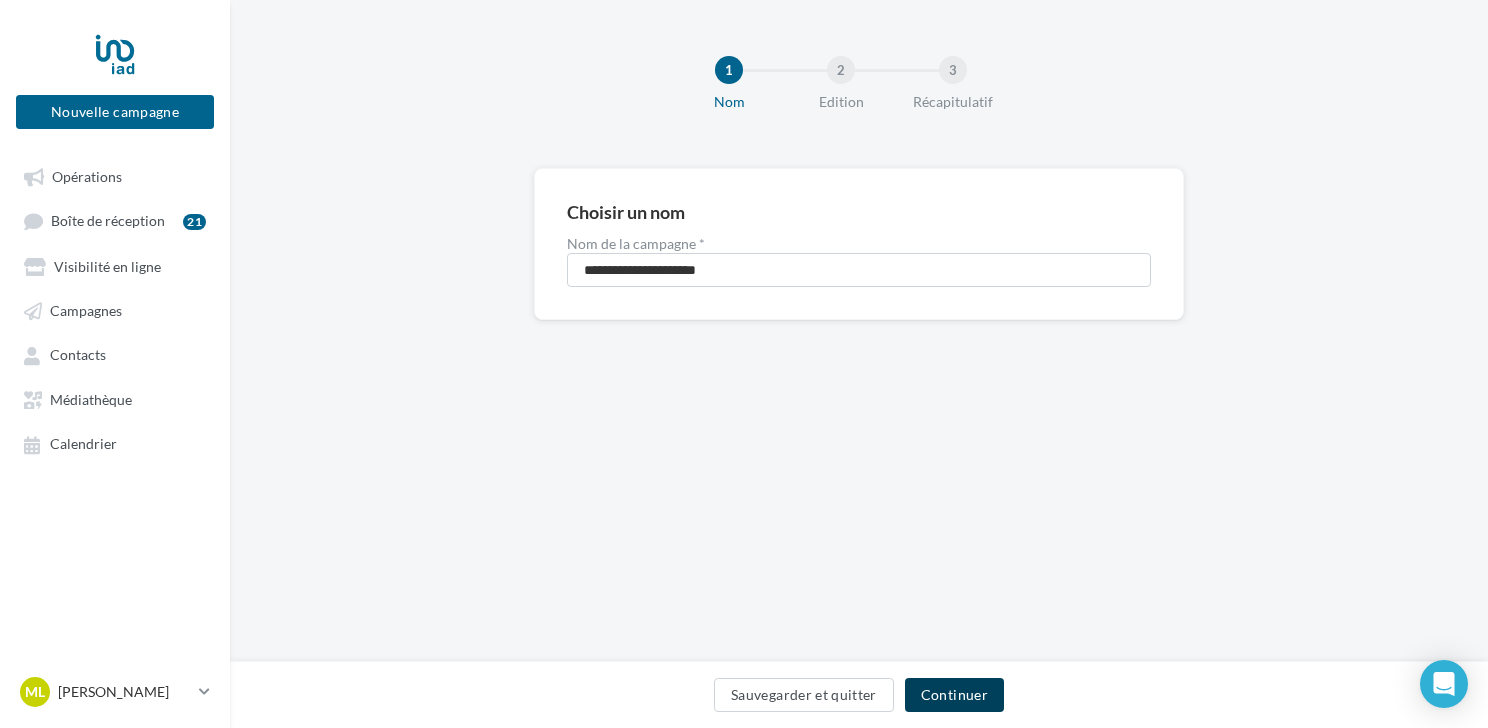 click on "Continuer" at bounding box center (954, 695) 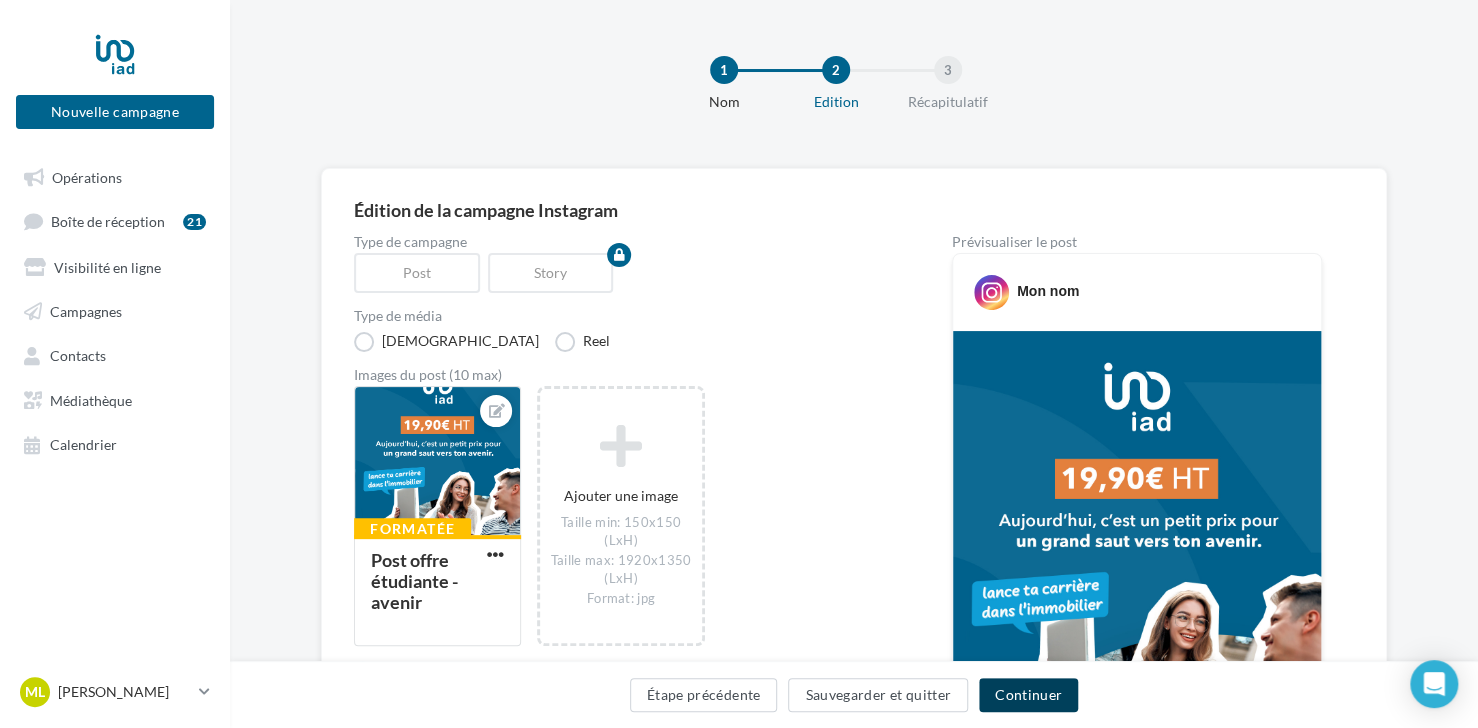 click on "Continuer" at bounding box center (1028, 695) 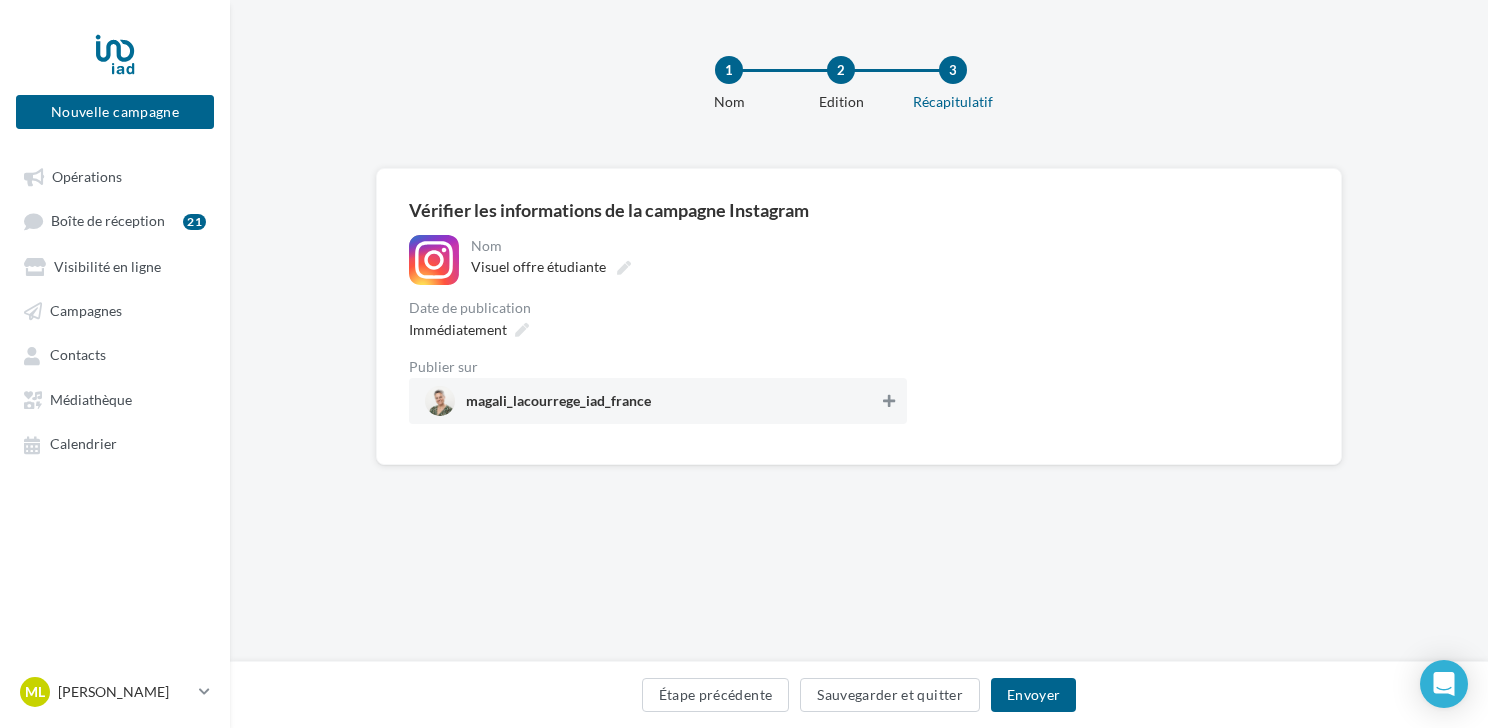 click at bounding box center (889, 401) 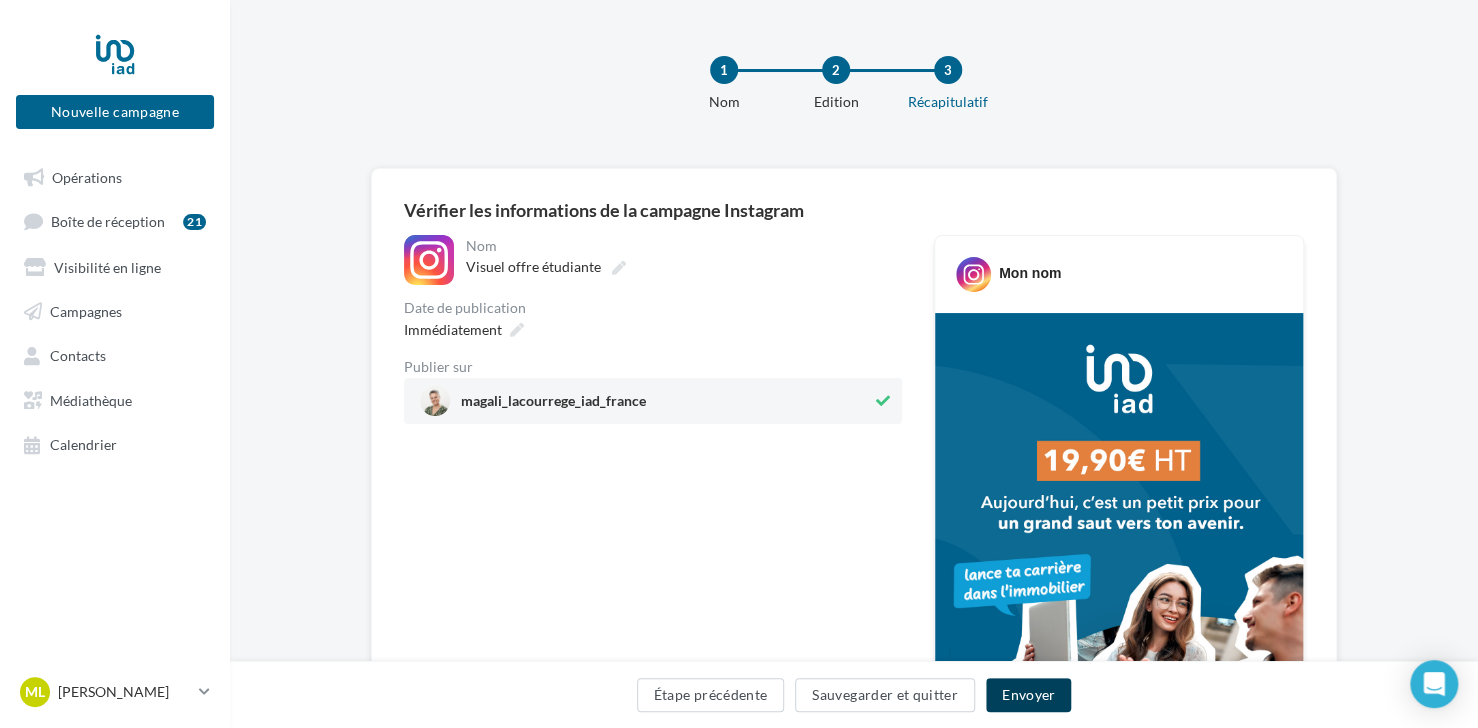click on "Envoyer" at bounding box center (1028, 695) 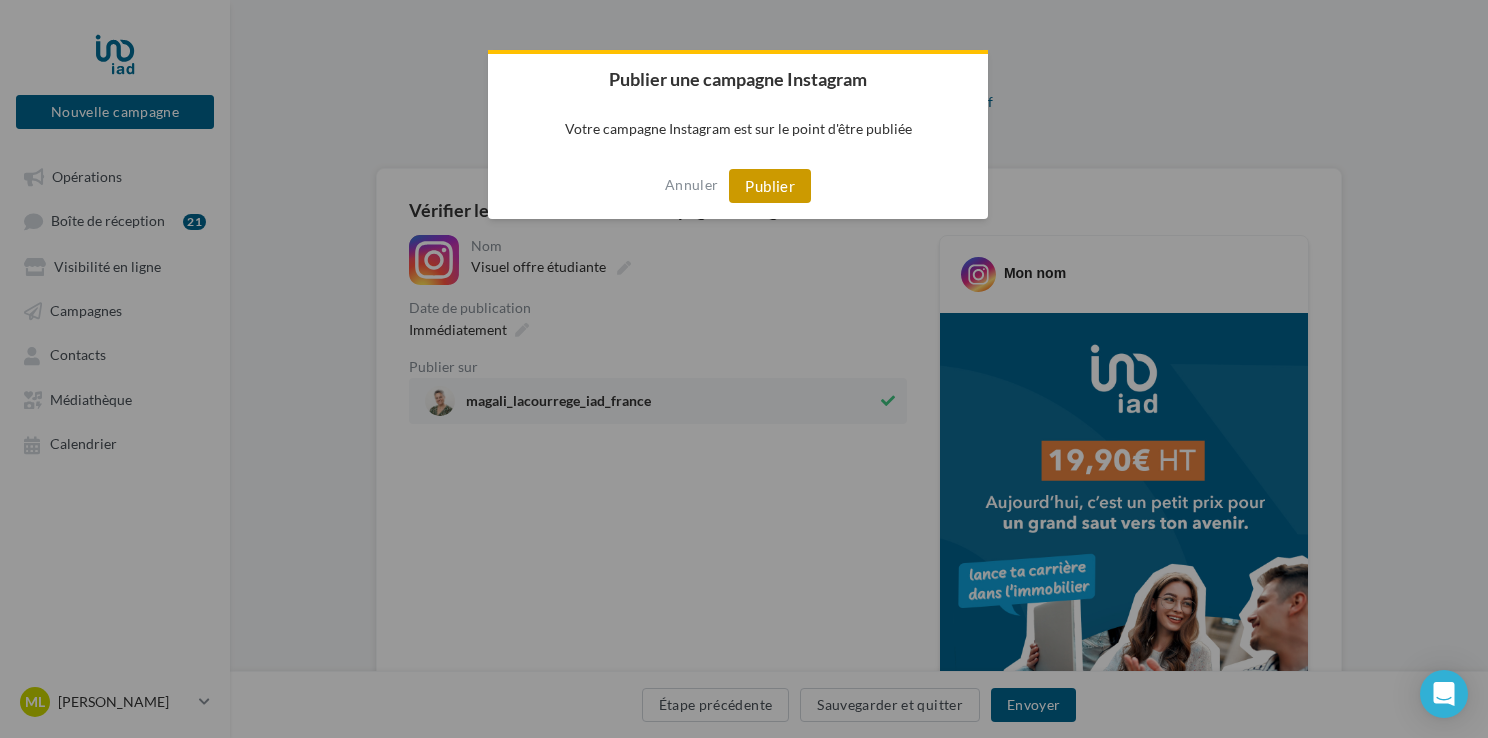 click on "Publier" at bounding box center (770, 186) 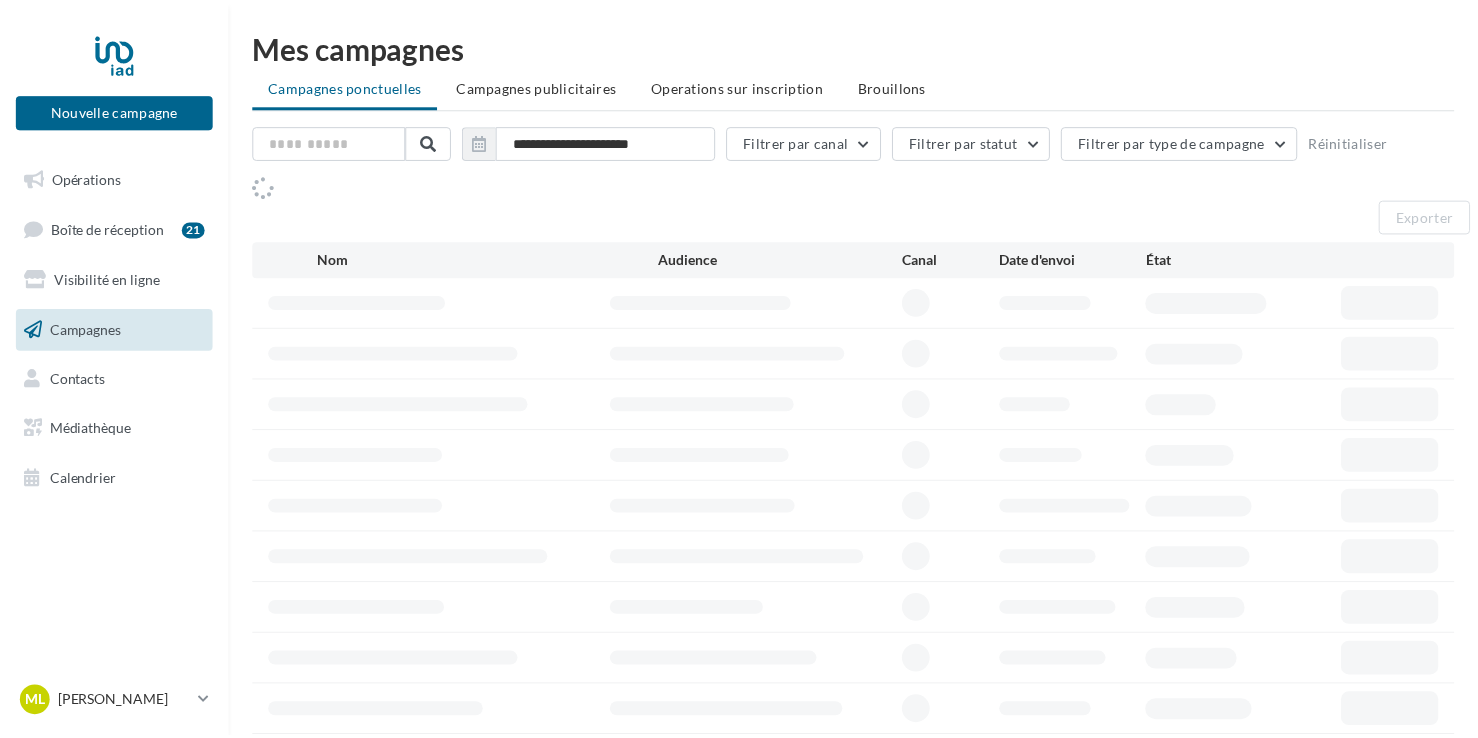 scroll, scrollTop: 0, scrollLeft: 0, axis: both 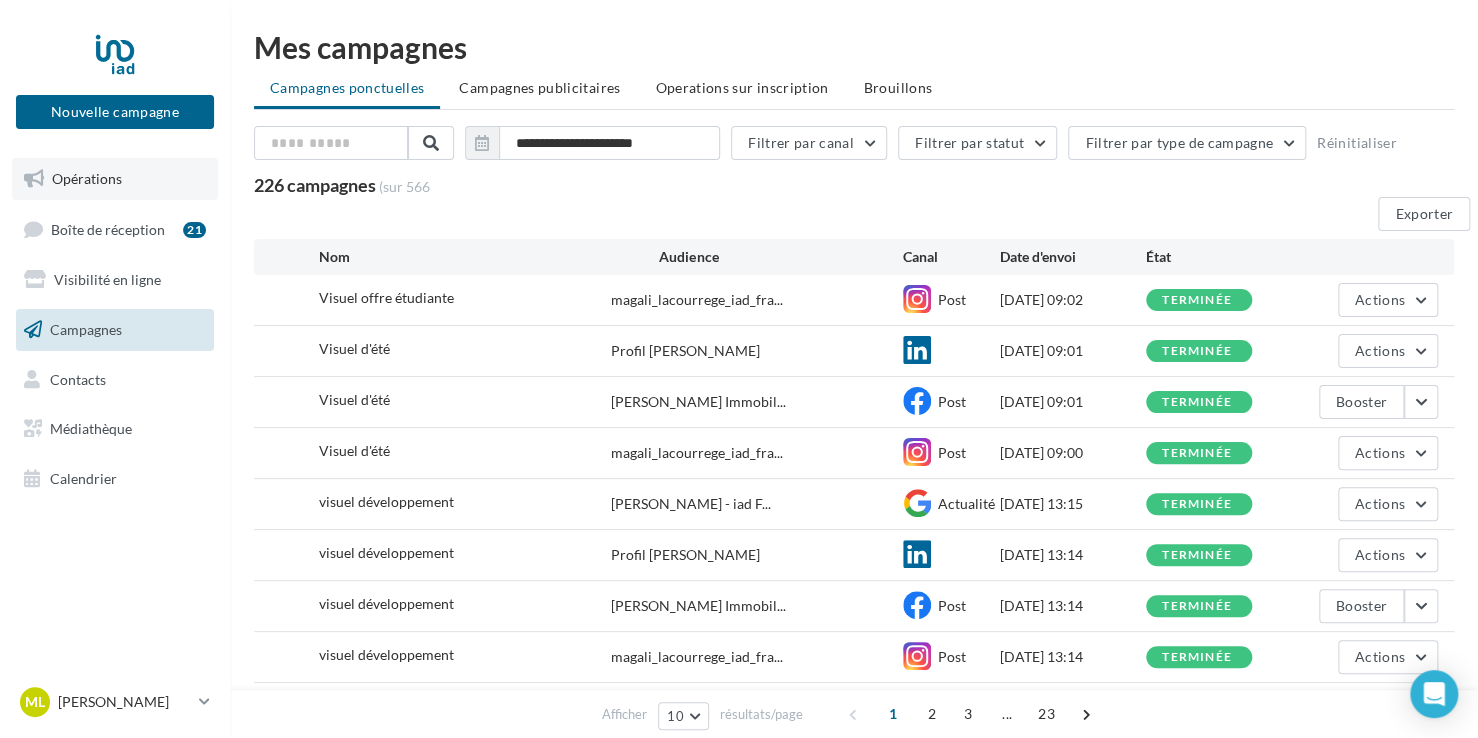 click on "Opérations" at bounding box center [87, 178] 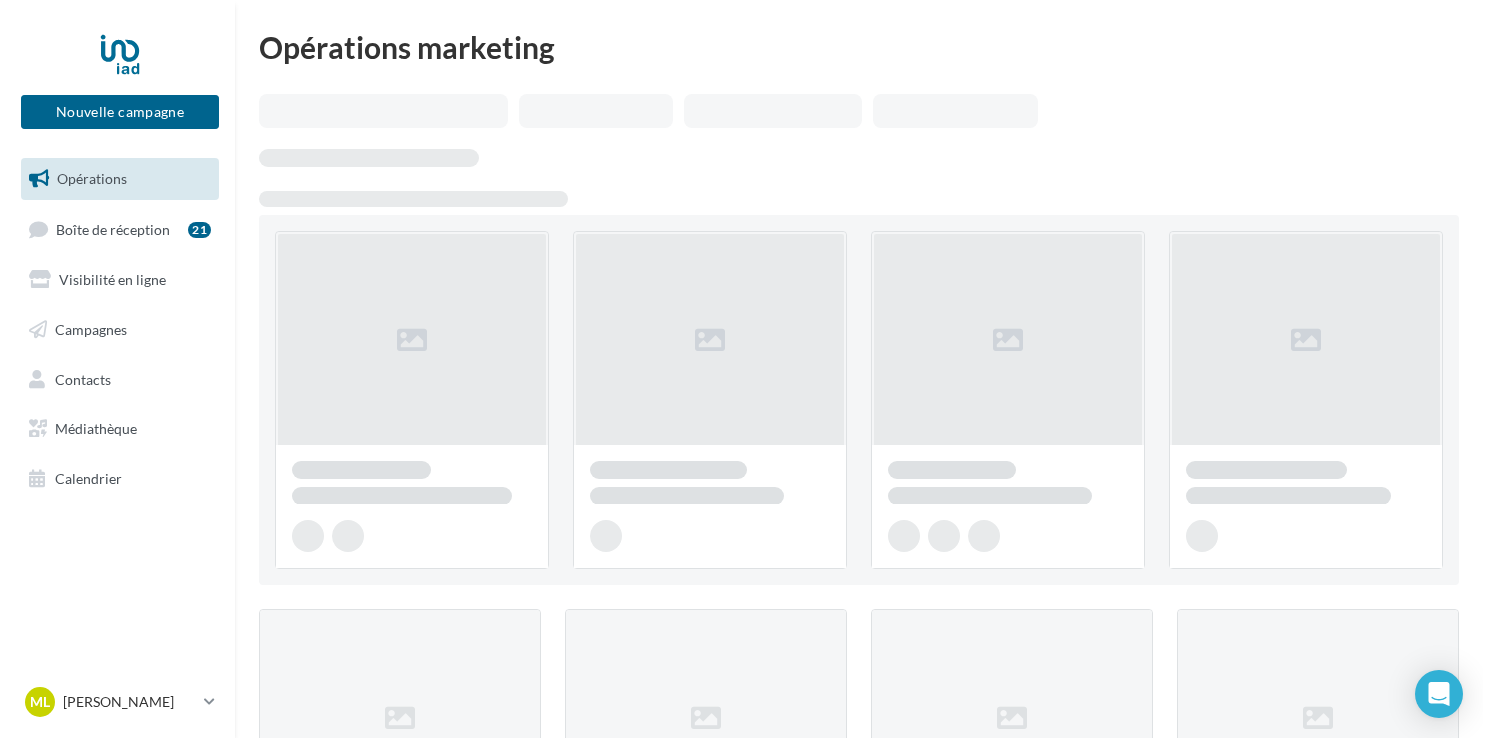 scroll, scrollTop: 0, scrollLeft: 0, axis: both 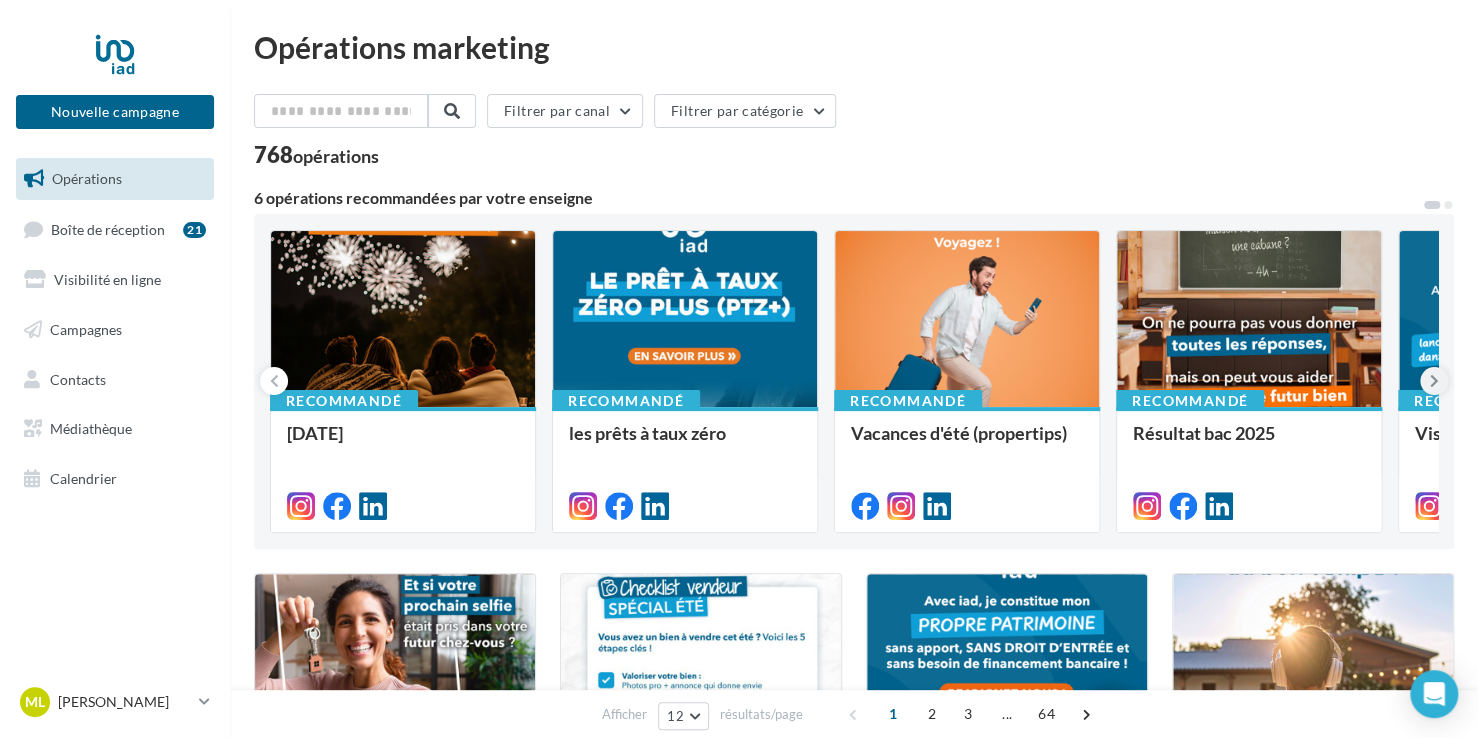 click at bounding box center (1434, 381) 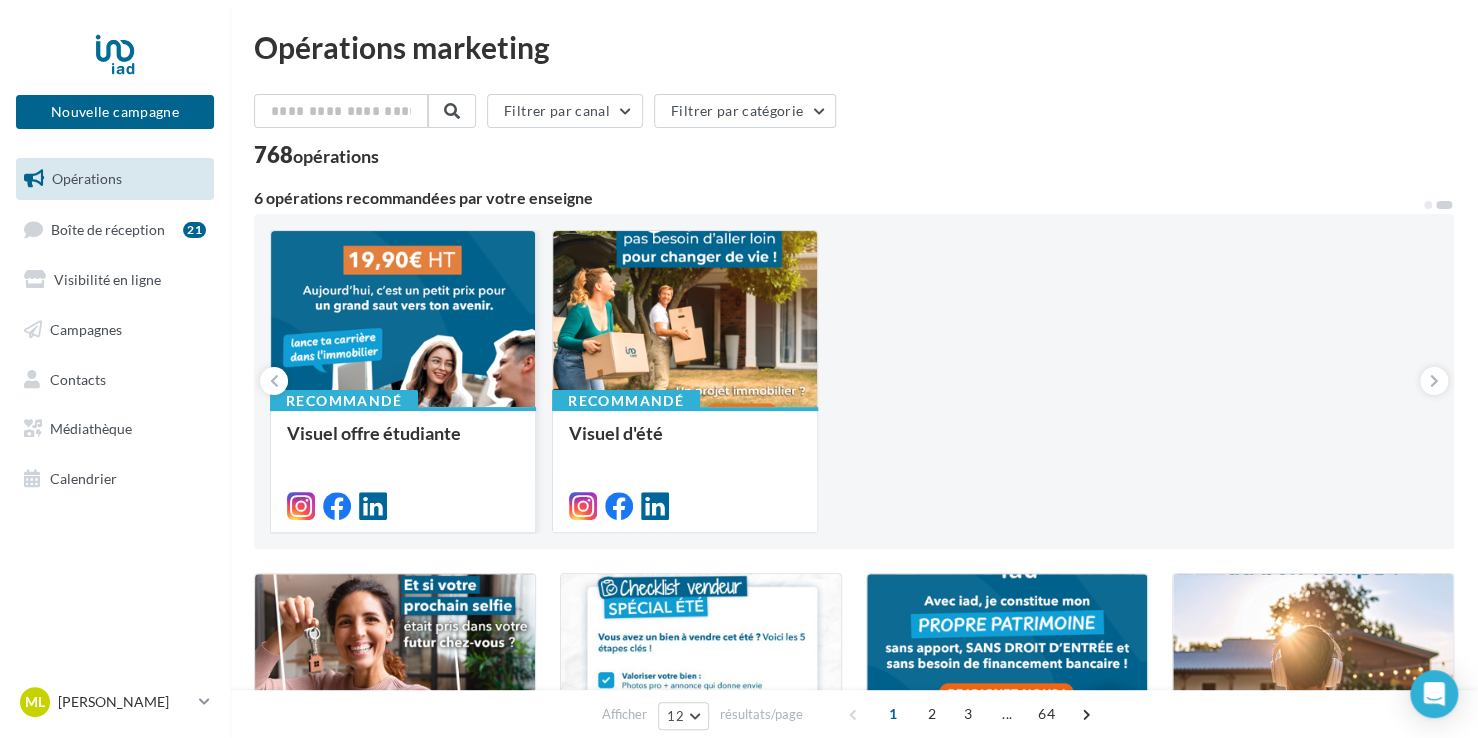 click at bounding box center [403, 320] 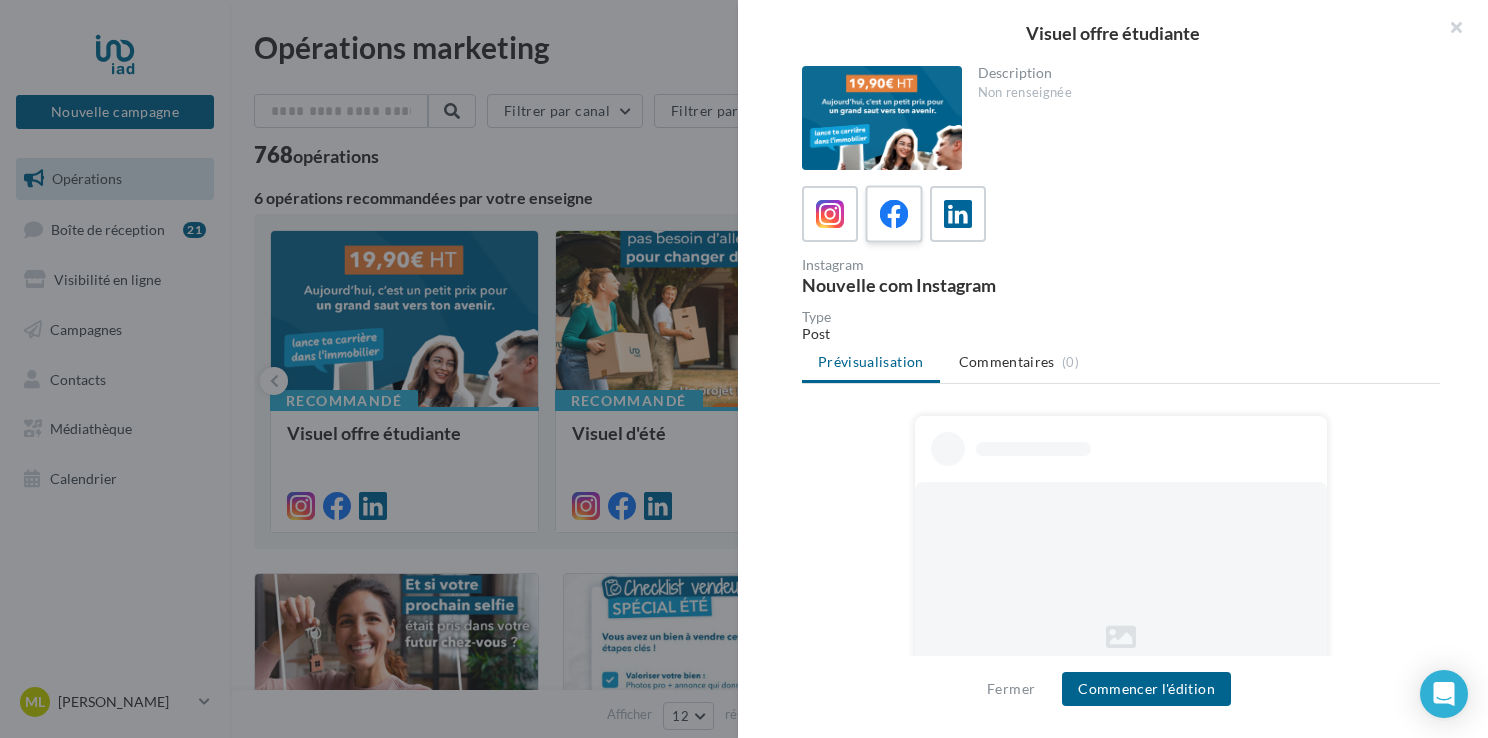 click at bounding box center [894, 214] 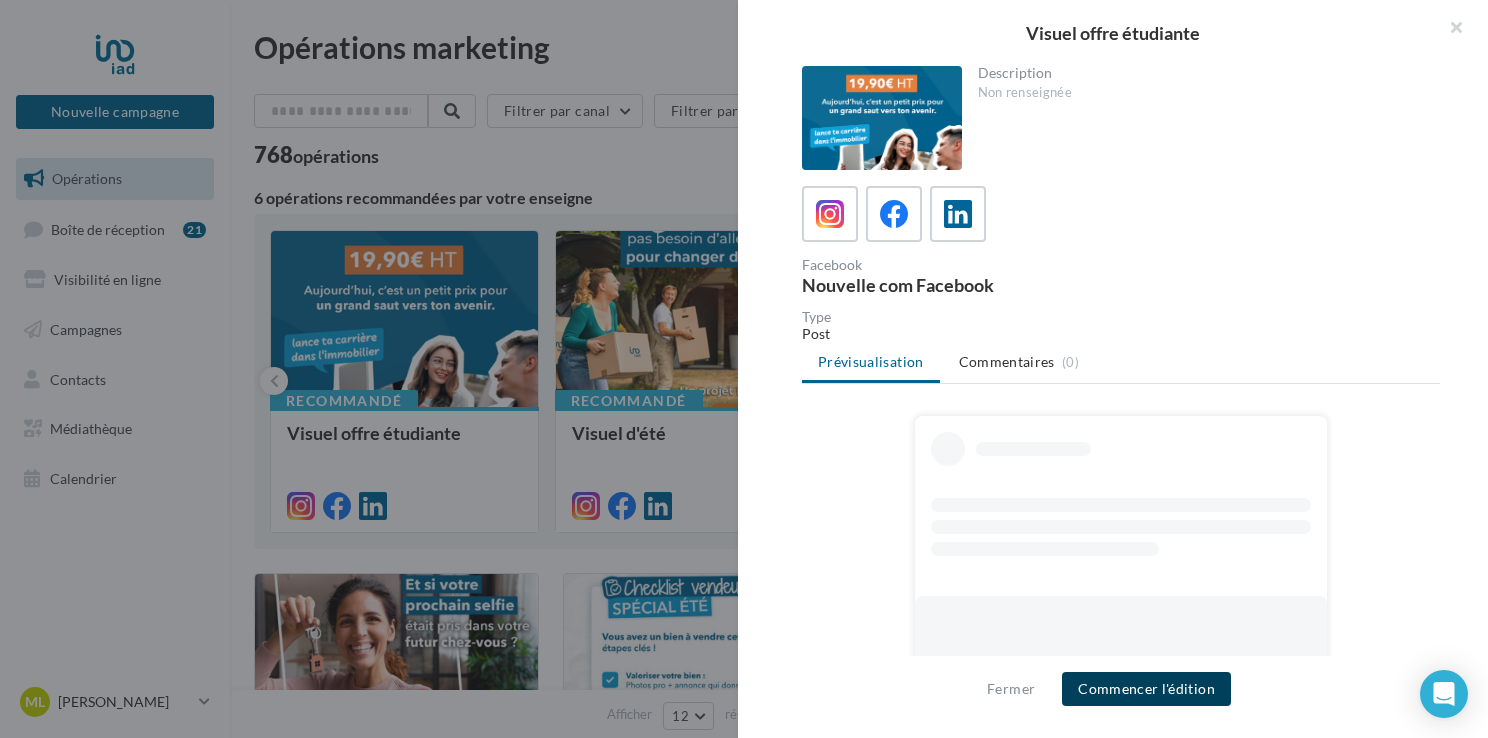 click on "Commencer l'édition" at bounding box center (1146, 689) 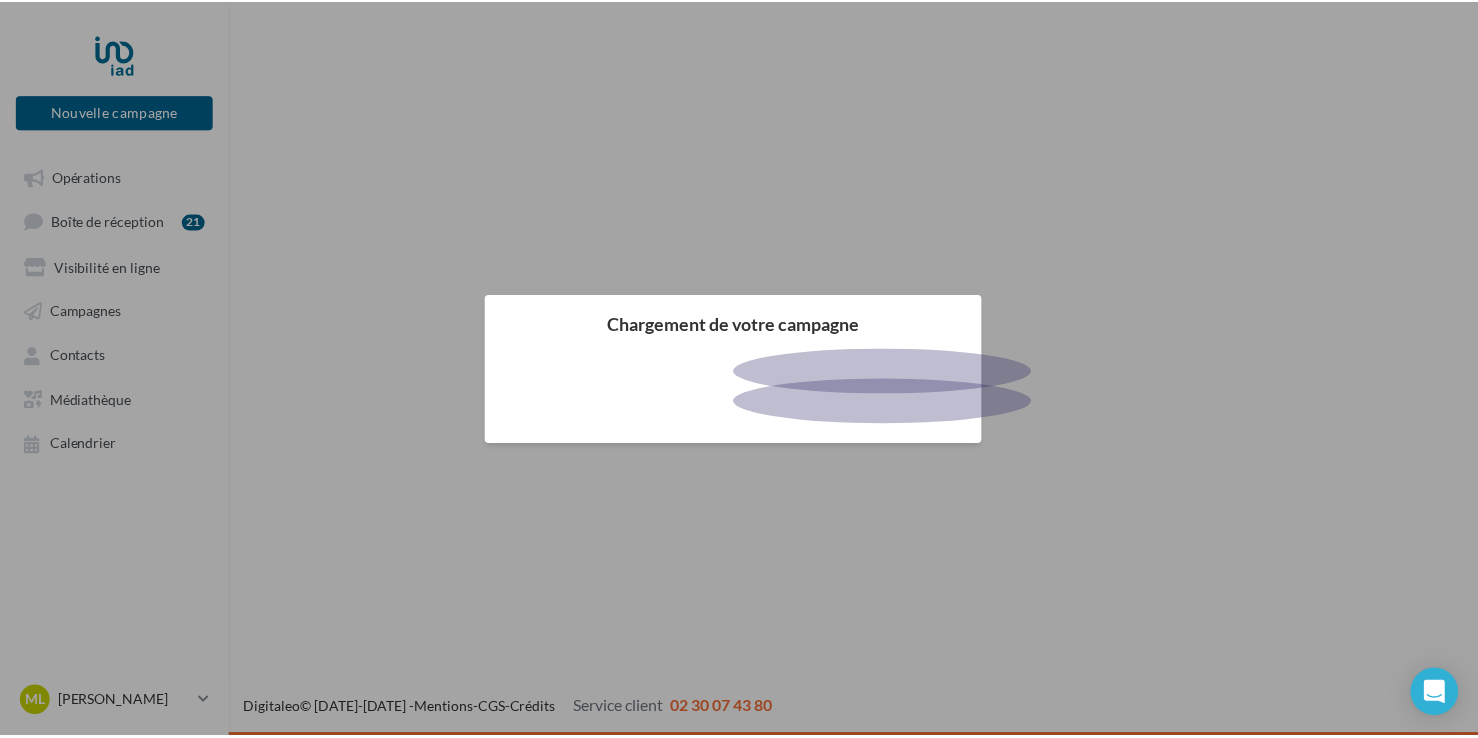 scroll, scrollTop: 0, scrollLeft: 0, axis: both 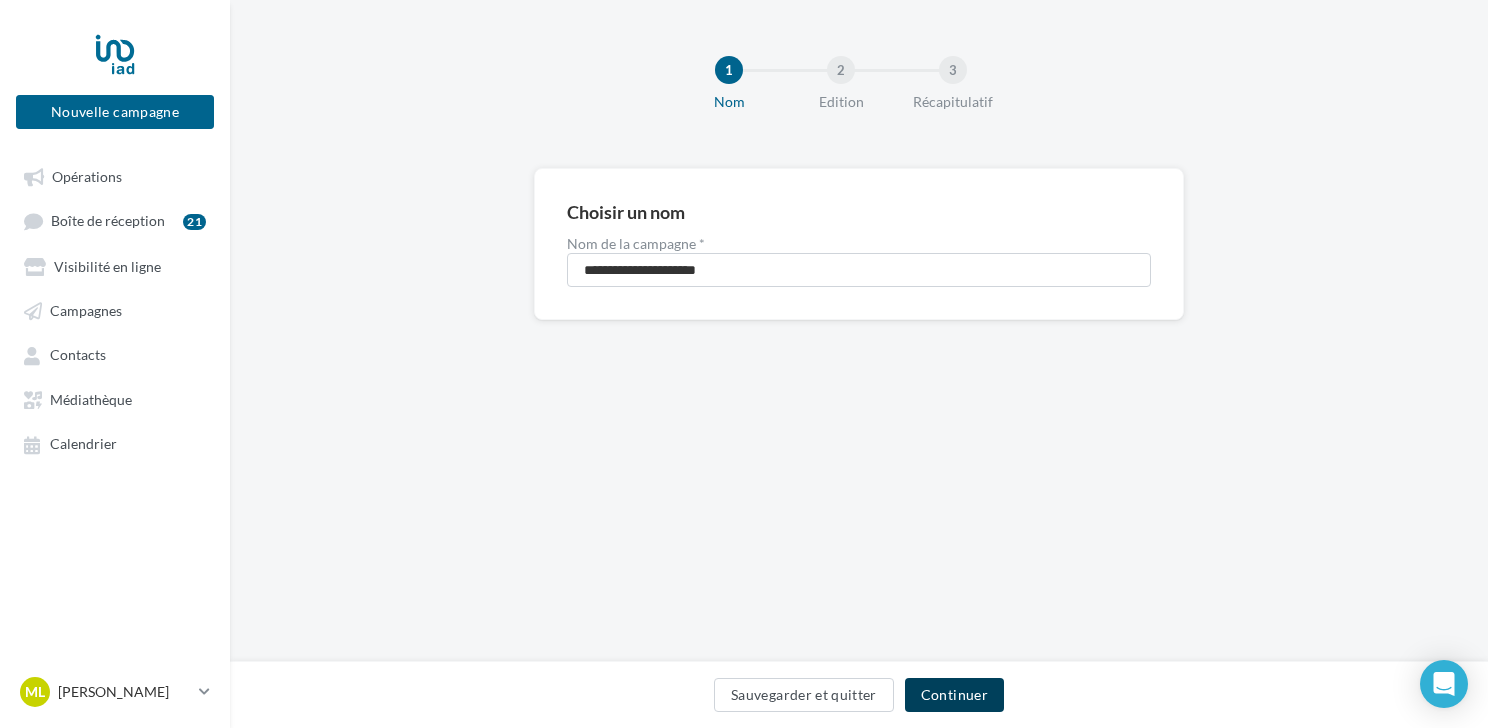 click on "Continuer" at bounding box center (954, 695) 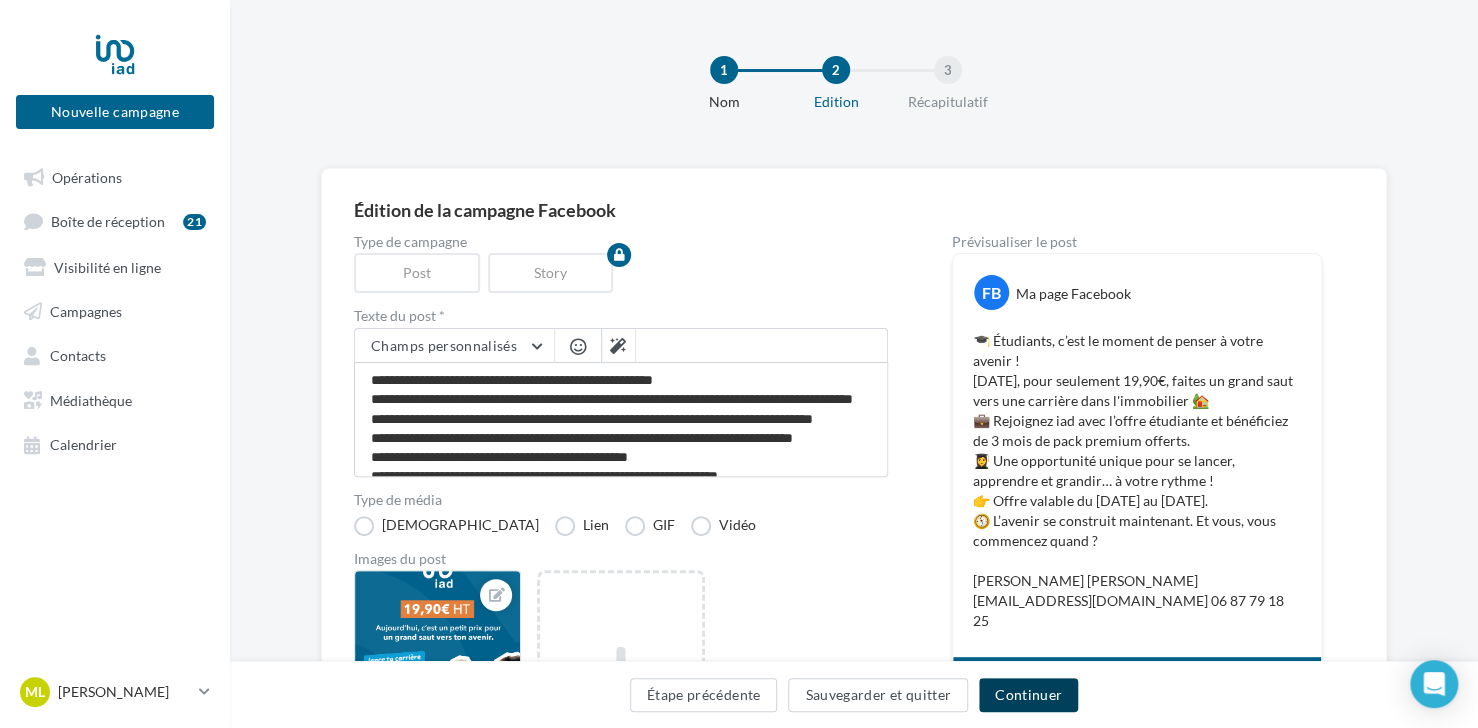click on "Continuer" at bounding box center [1028, 695] 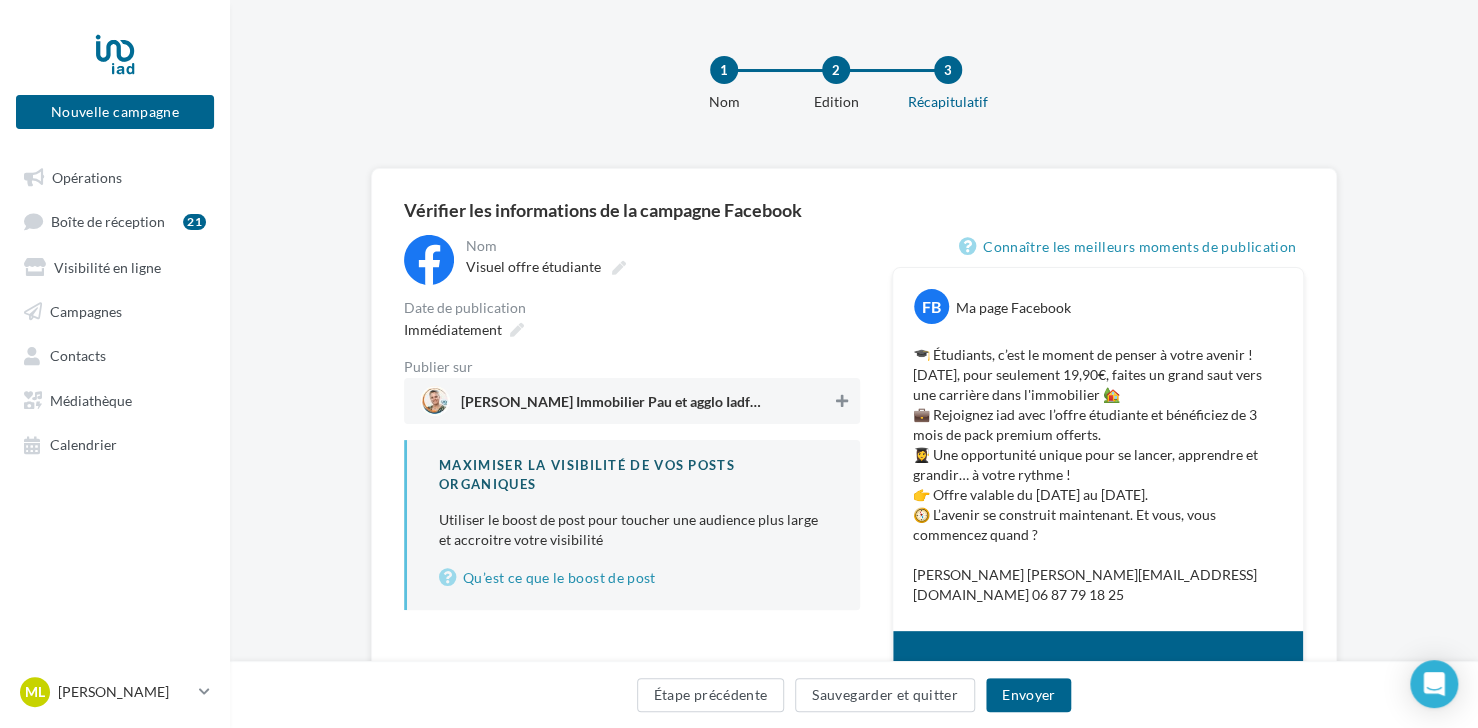 click at bounding box center [842, 401] 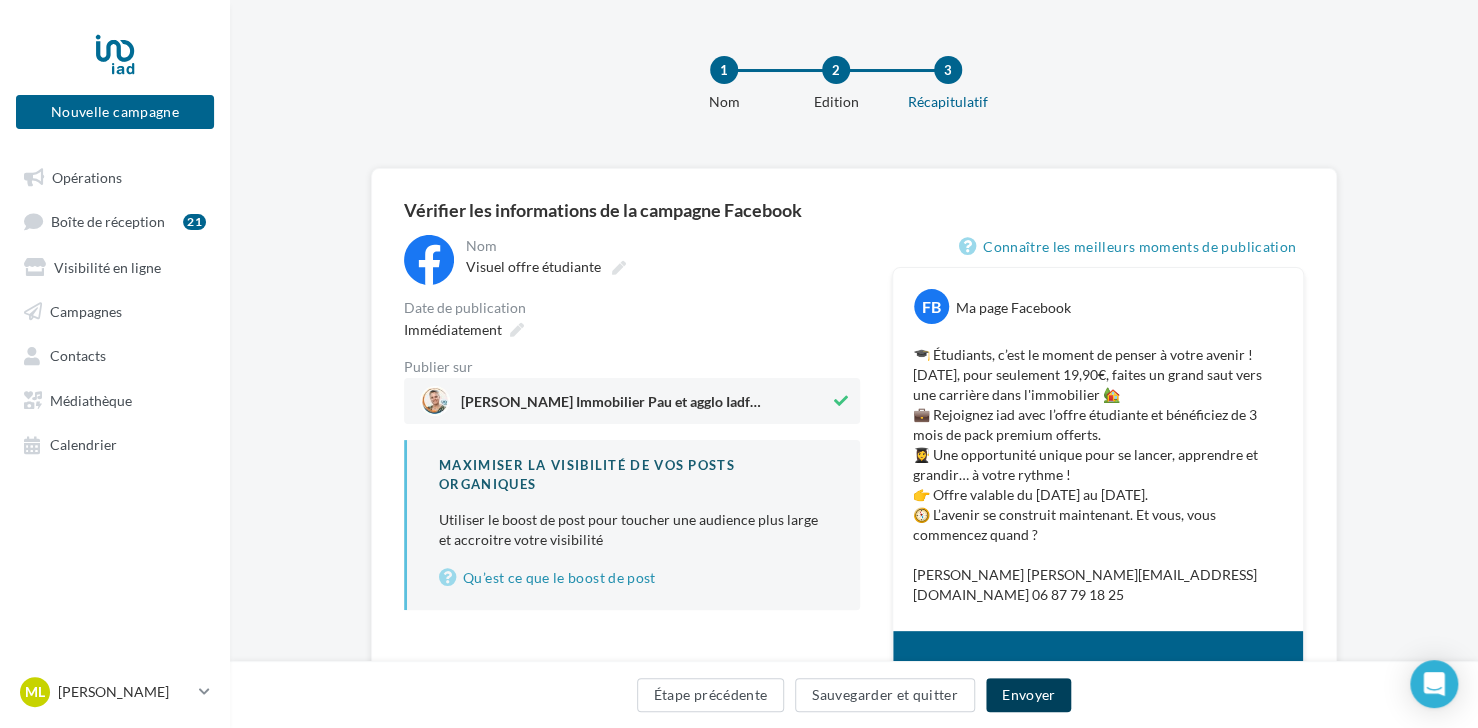 click on "Envoyer" at bounding box center [1028, 695] 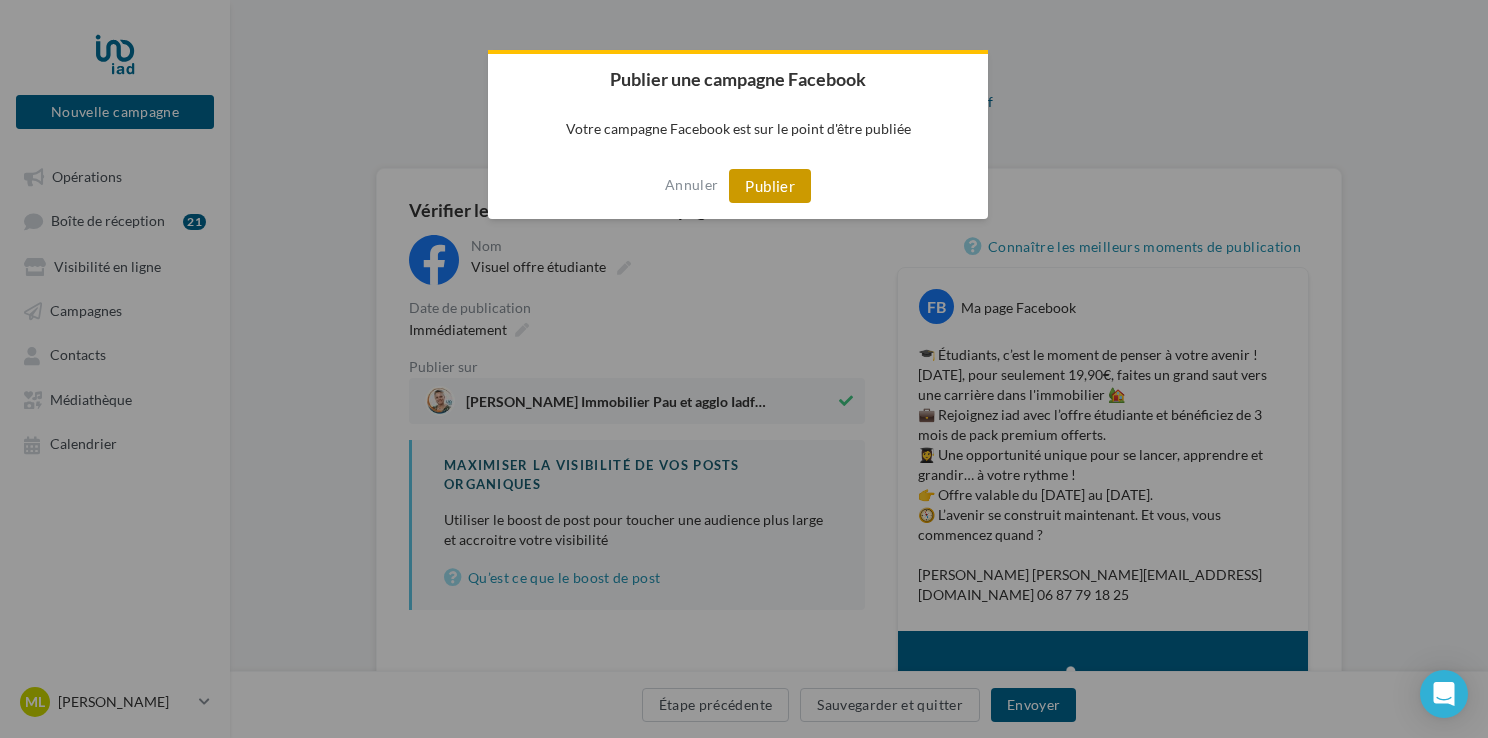 click on "Publier" at bounding box center [770, 186] 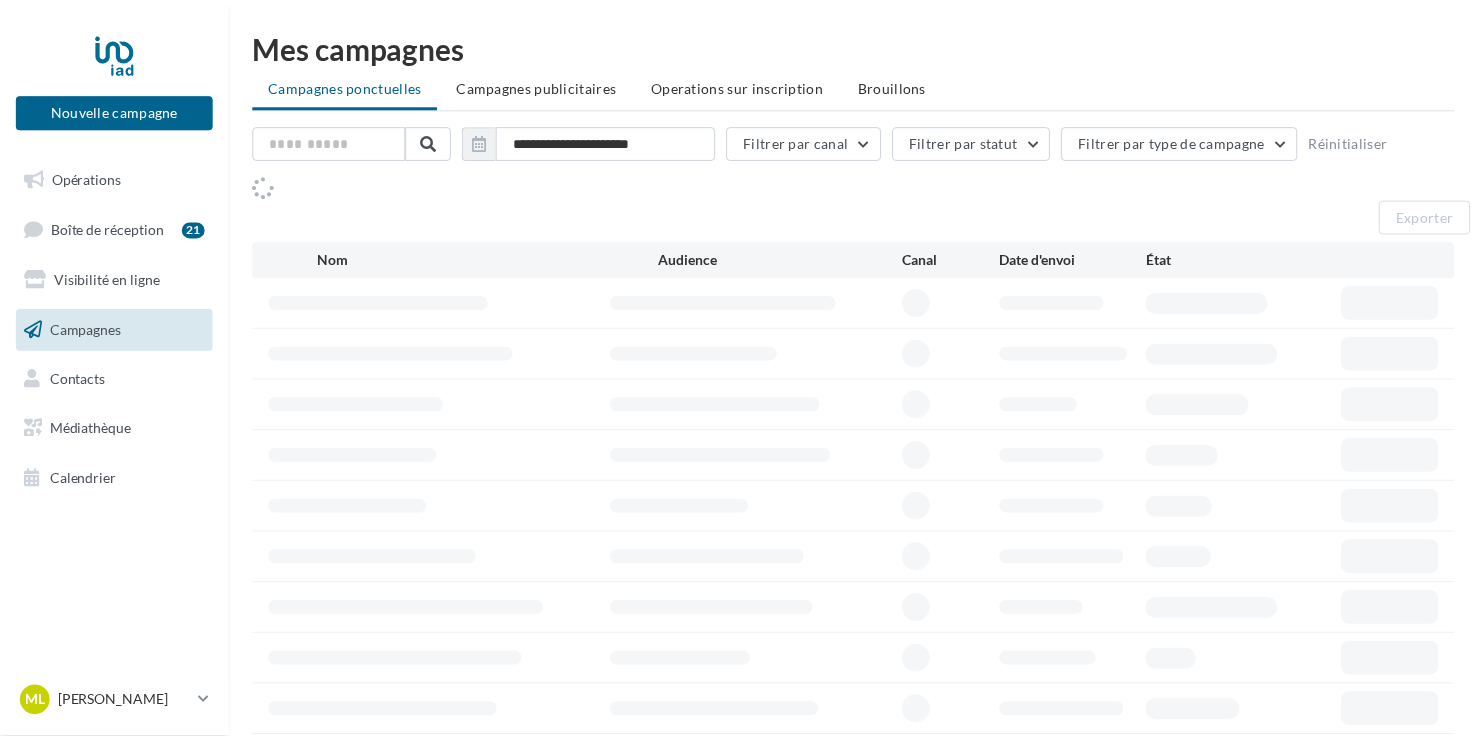 scroll, scrollTop: 0, scrollLeft: 0, axis: both 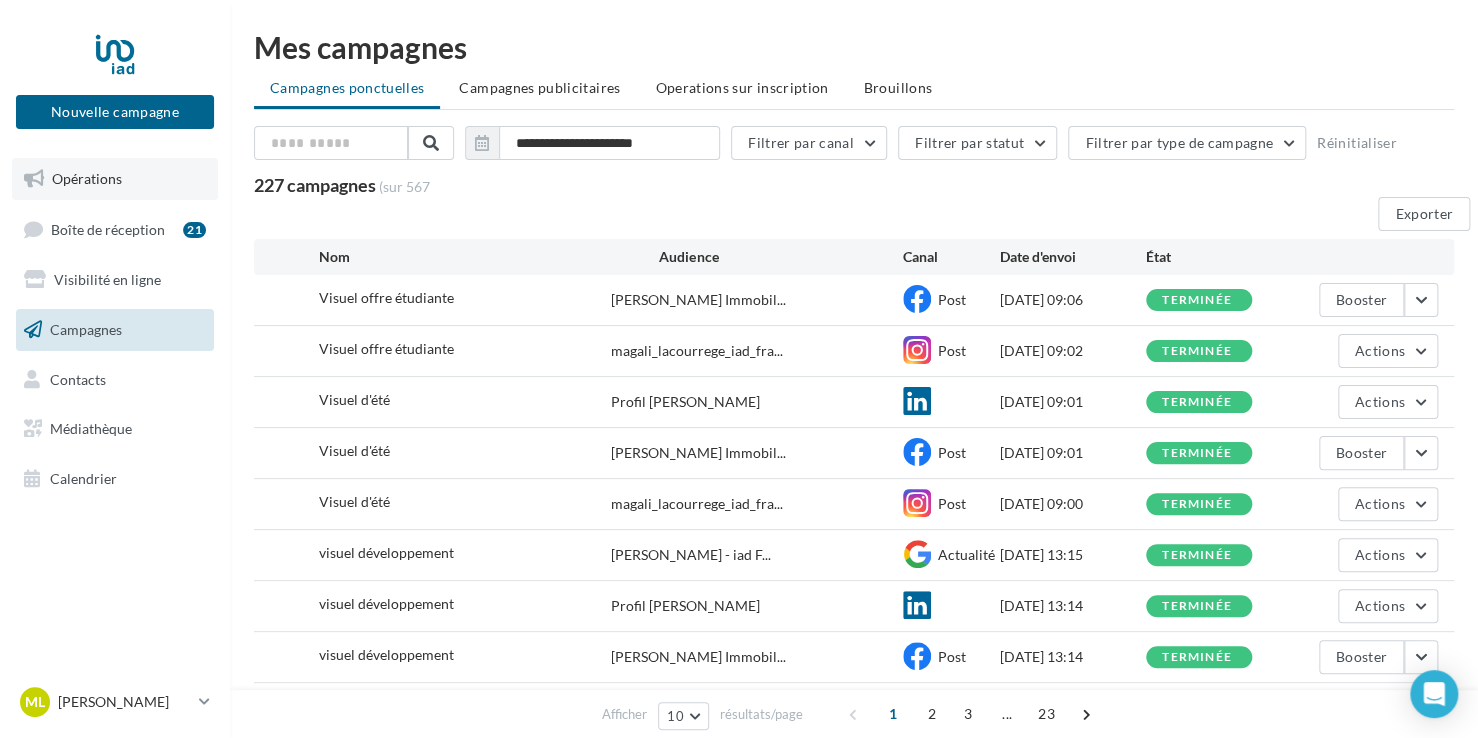 click on "Opérations" at bounding box center (87, 178) 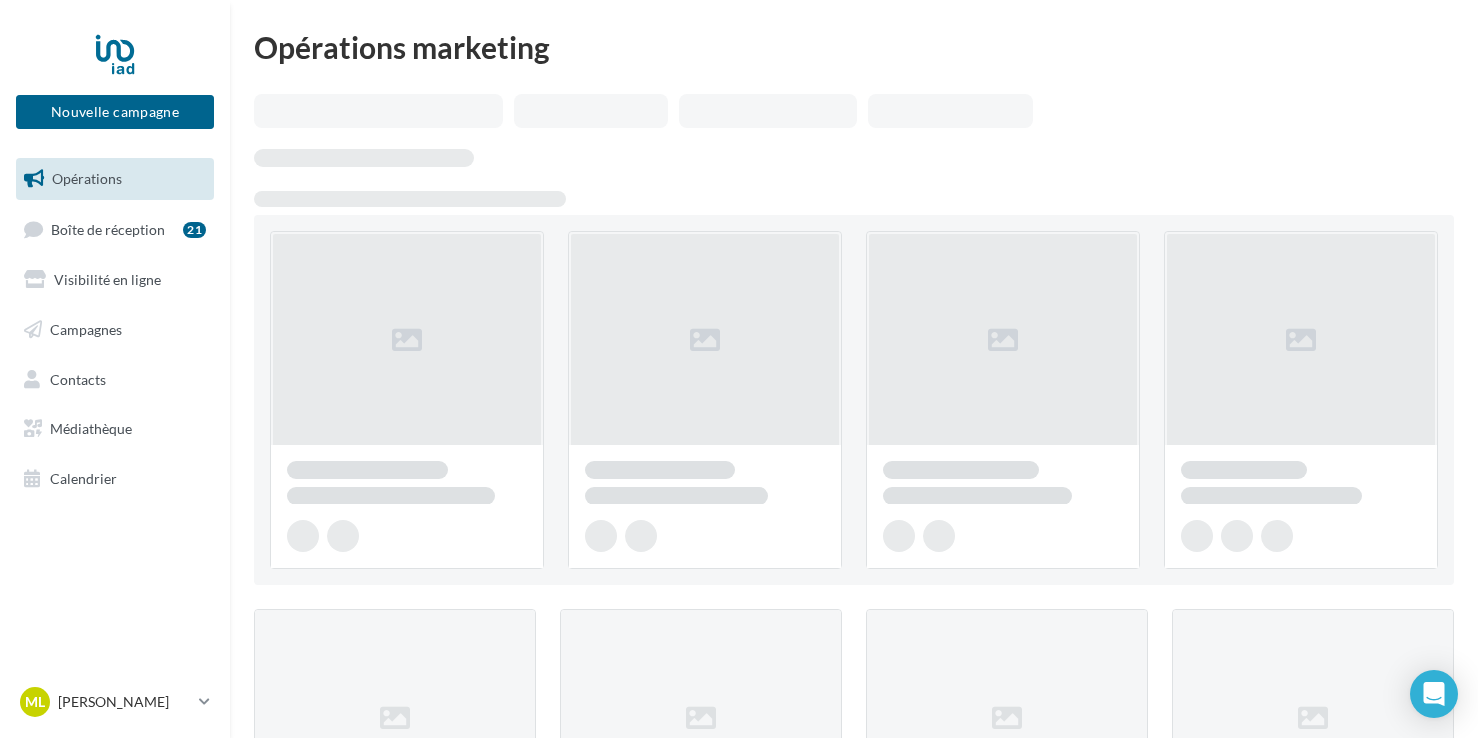 scroll, scrollTop: 0, scrollLeft: 0, axis: both 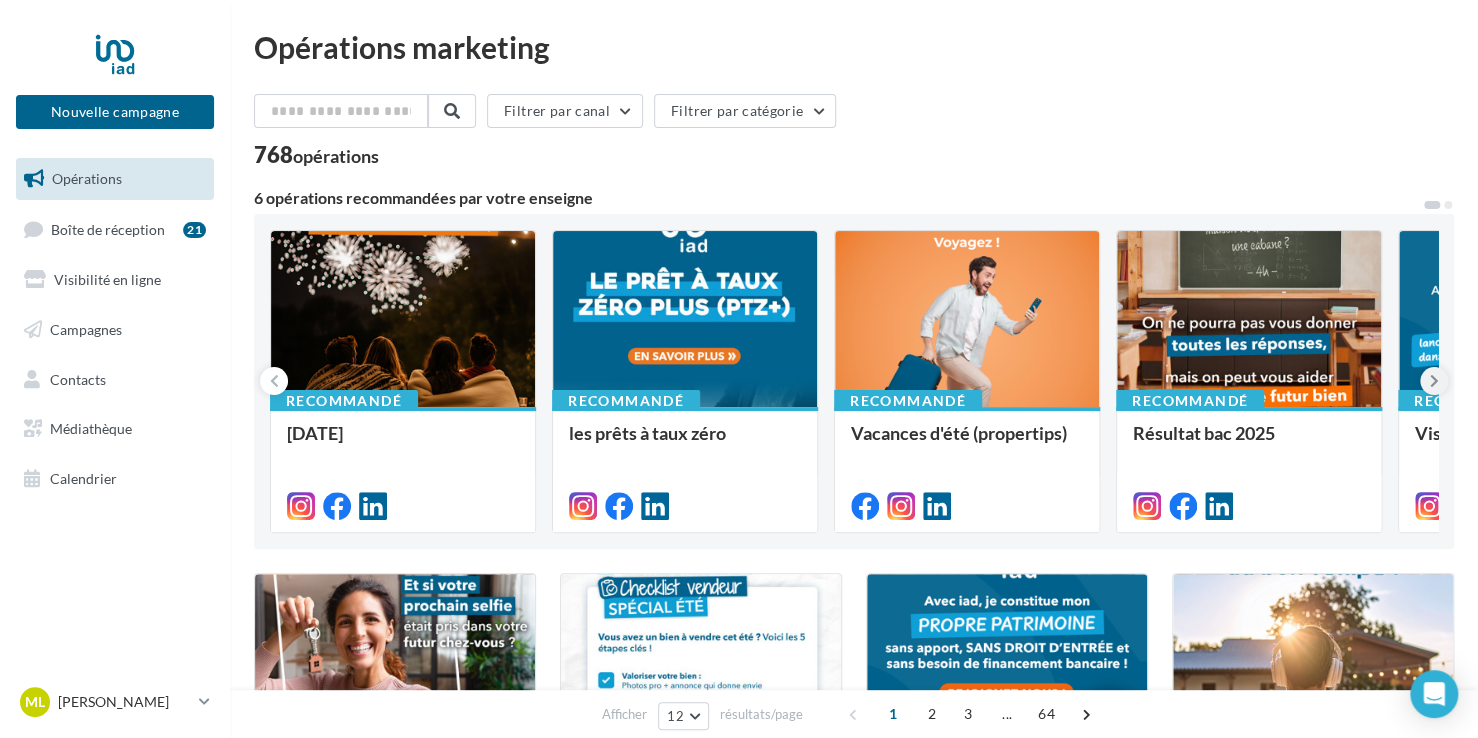 click at bounding box center [1434, 381] 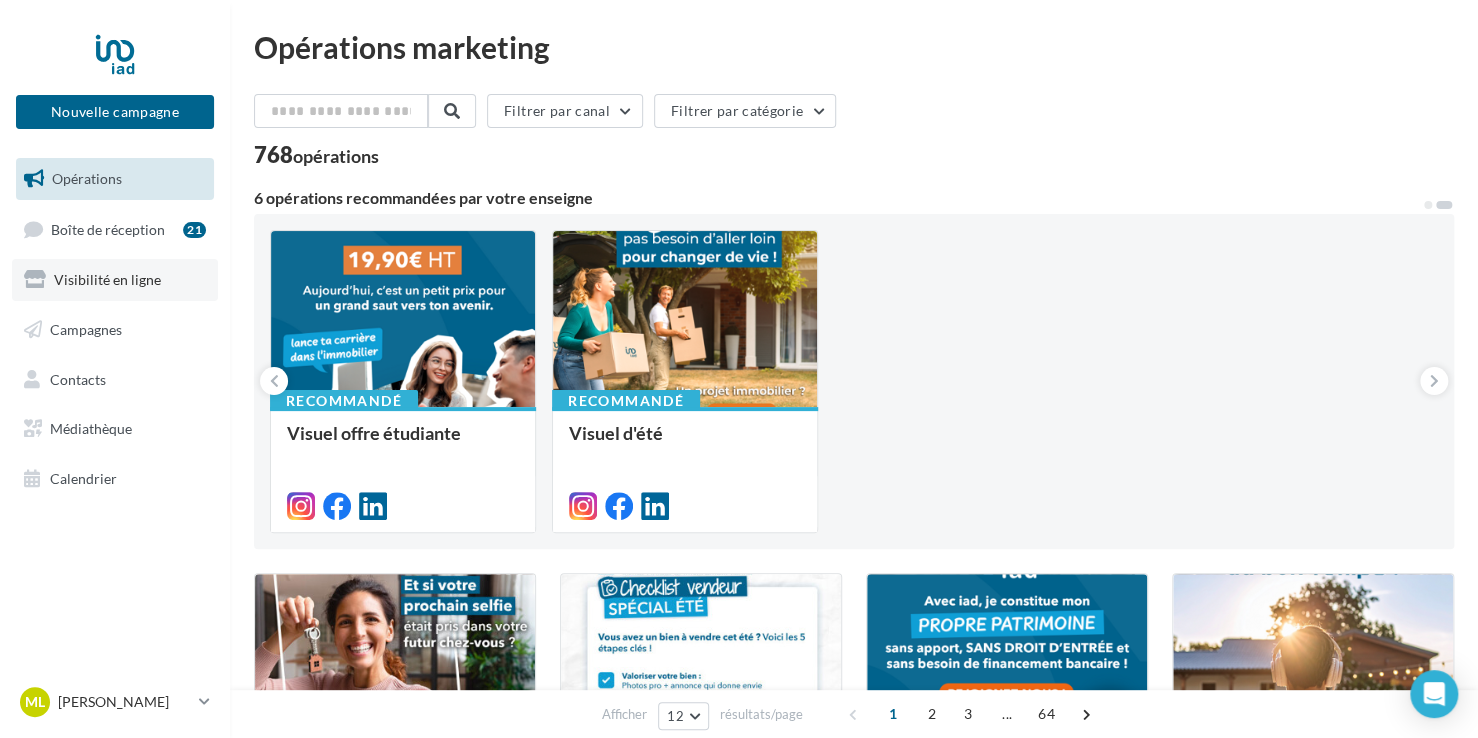click on "Visibilité en ligne" at bounding box center (107, 279) 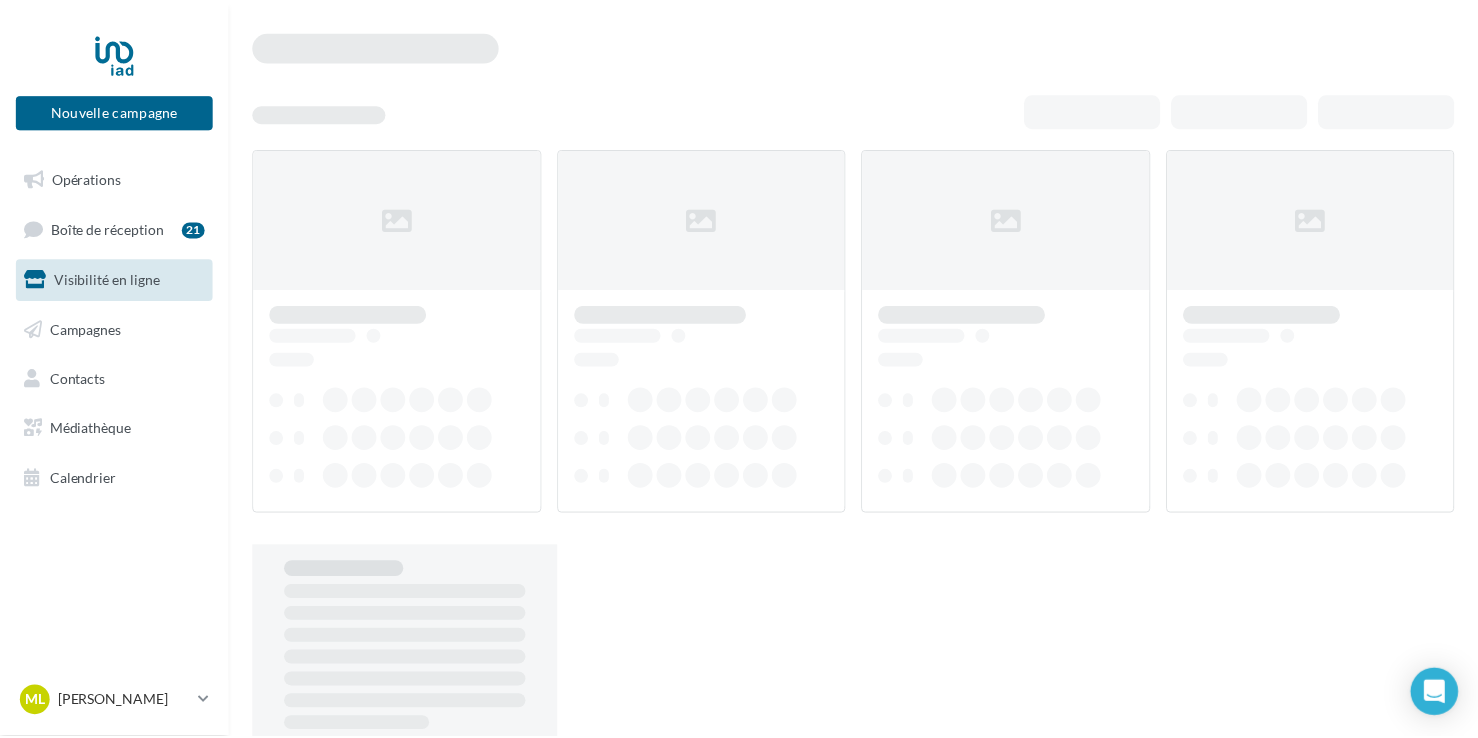 scroll, scrollTop: 0, scrollLeft: 0, axis: both 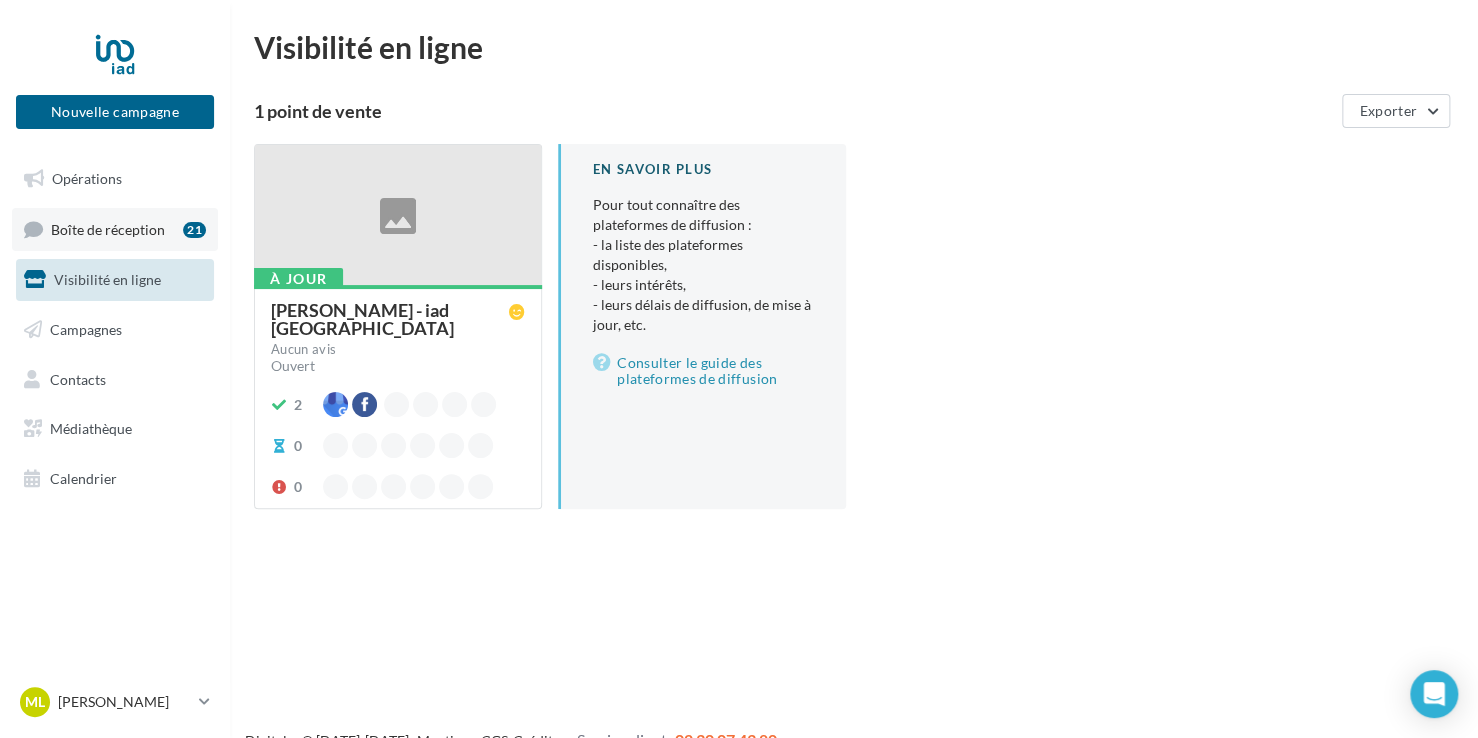 click on "Boîte de réception" at bounding box center (108, 228) 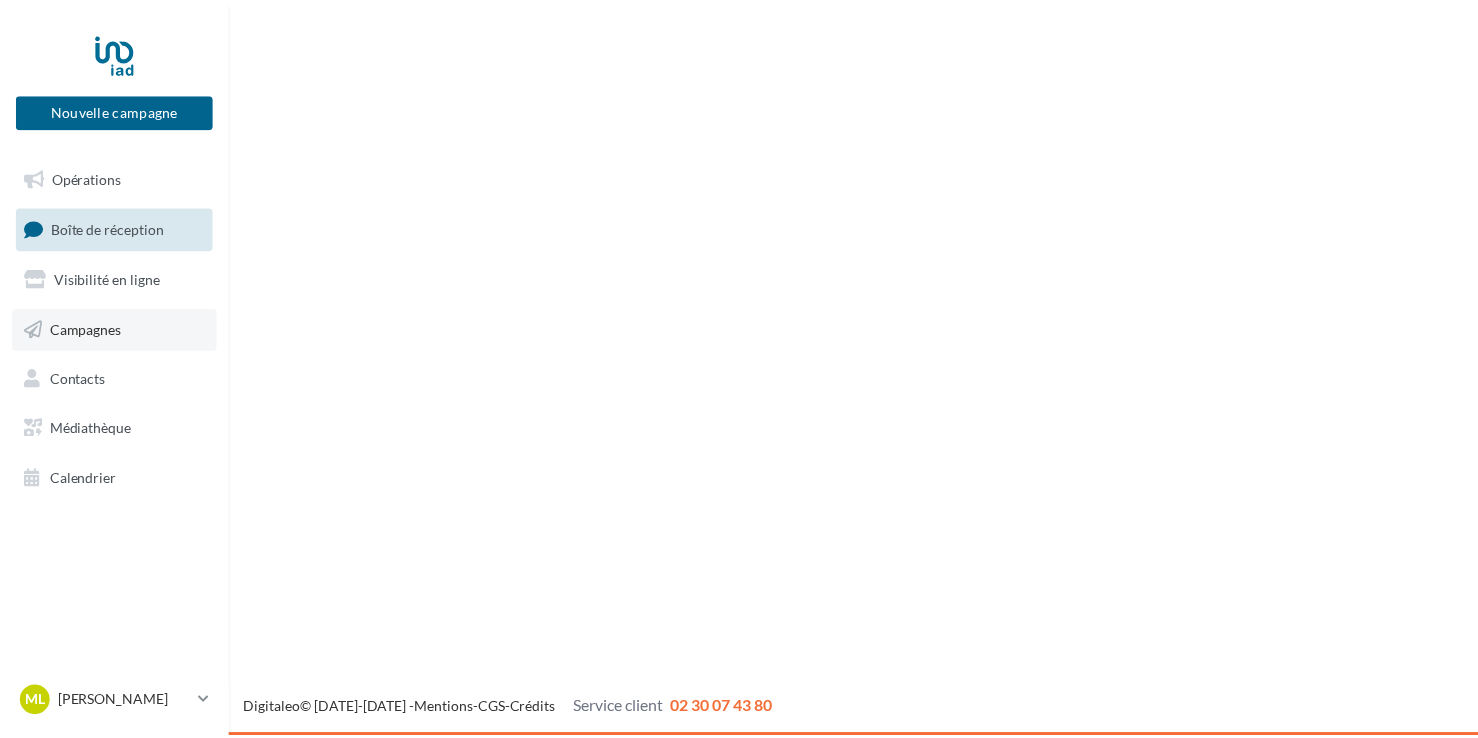 scroll, scrollTop: 0, scrollLeft: 0, axis: both 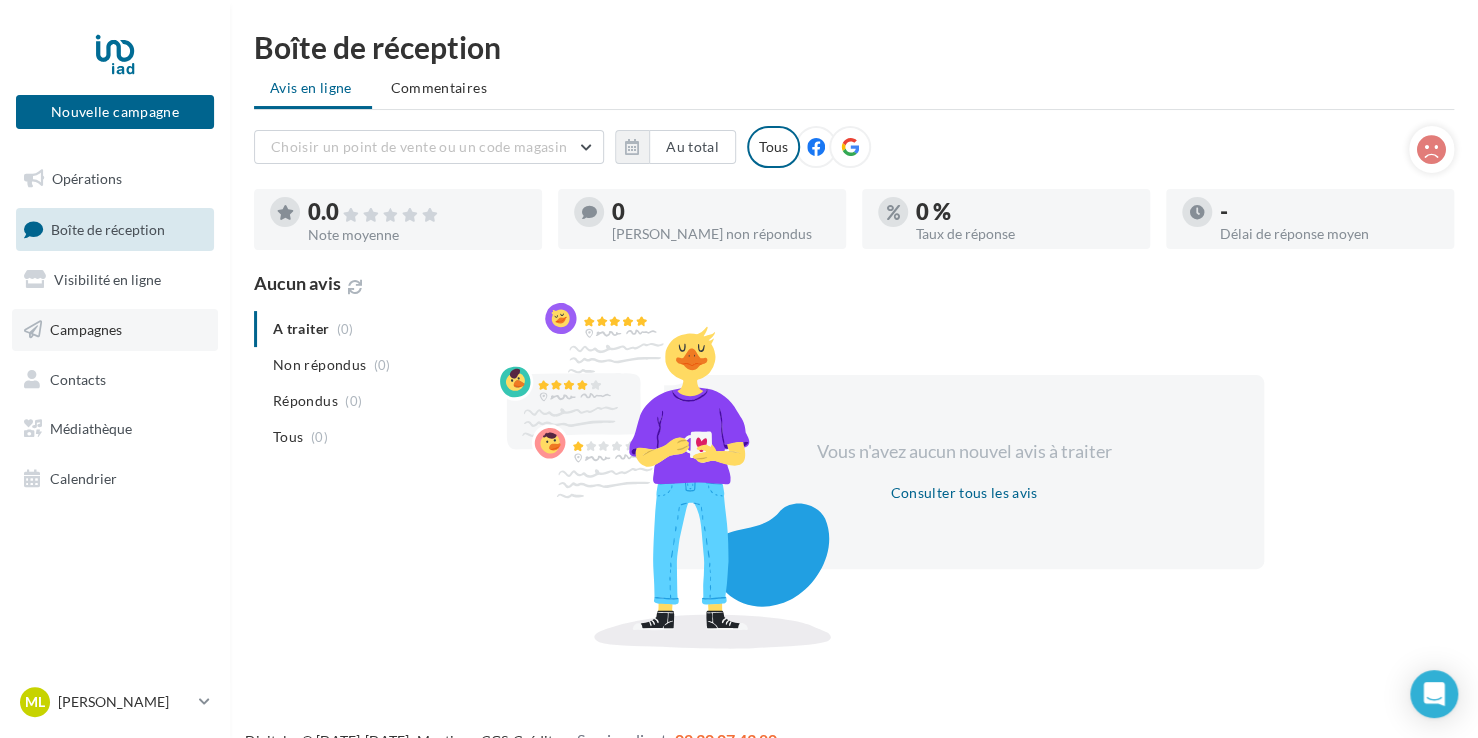 click on "Campagnes" at bounding box center [86, 329] 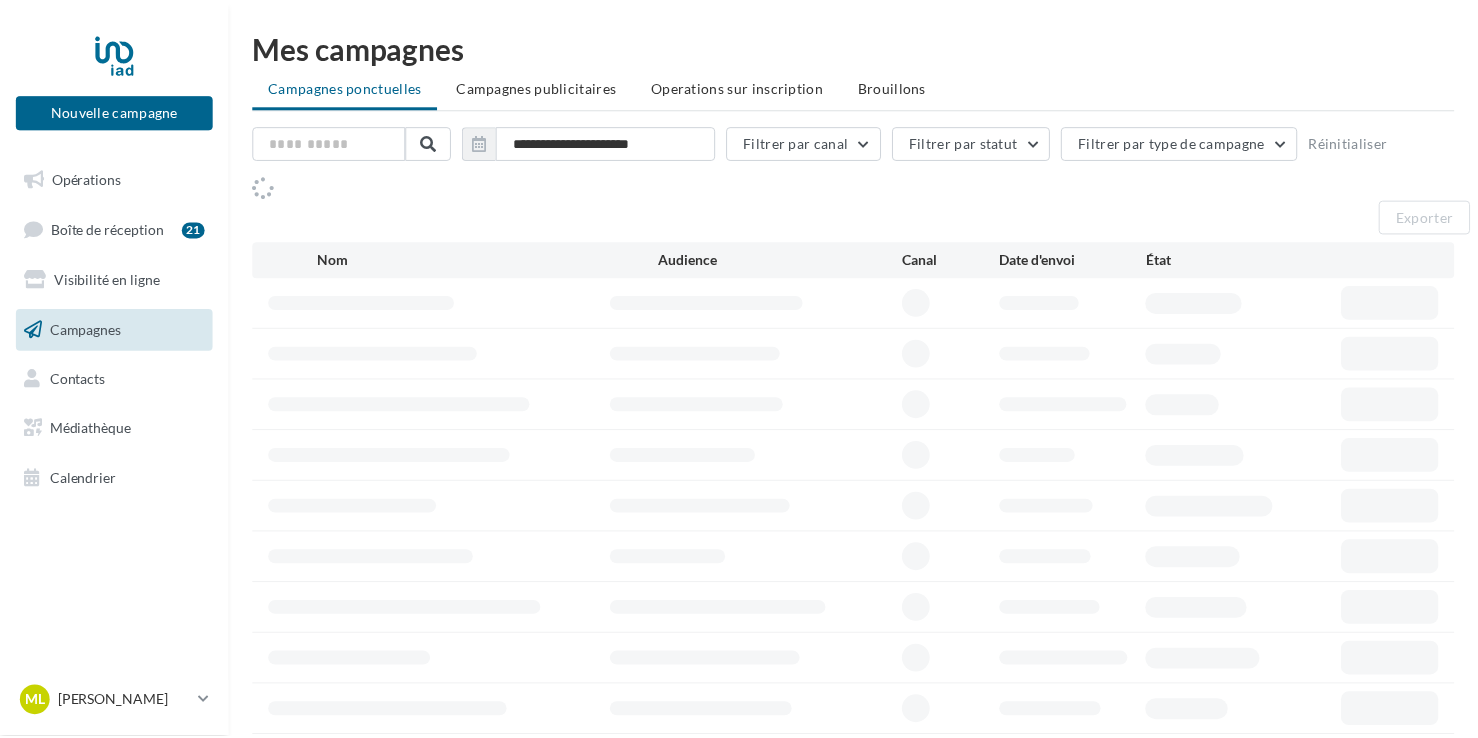 scroll, scrollTop: 0, scrollLeft: 0, axis: both 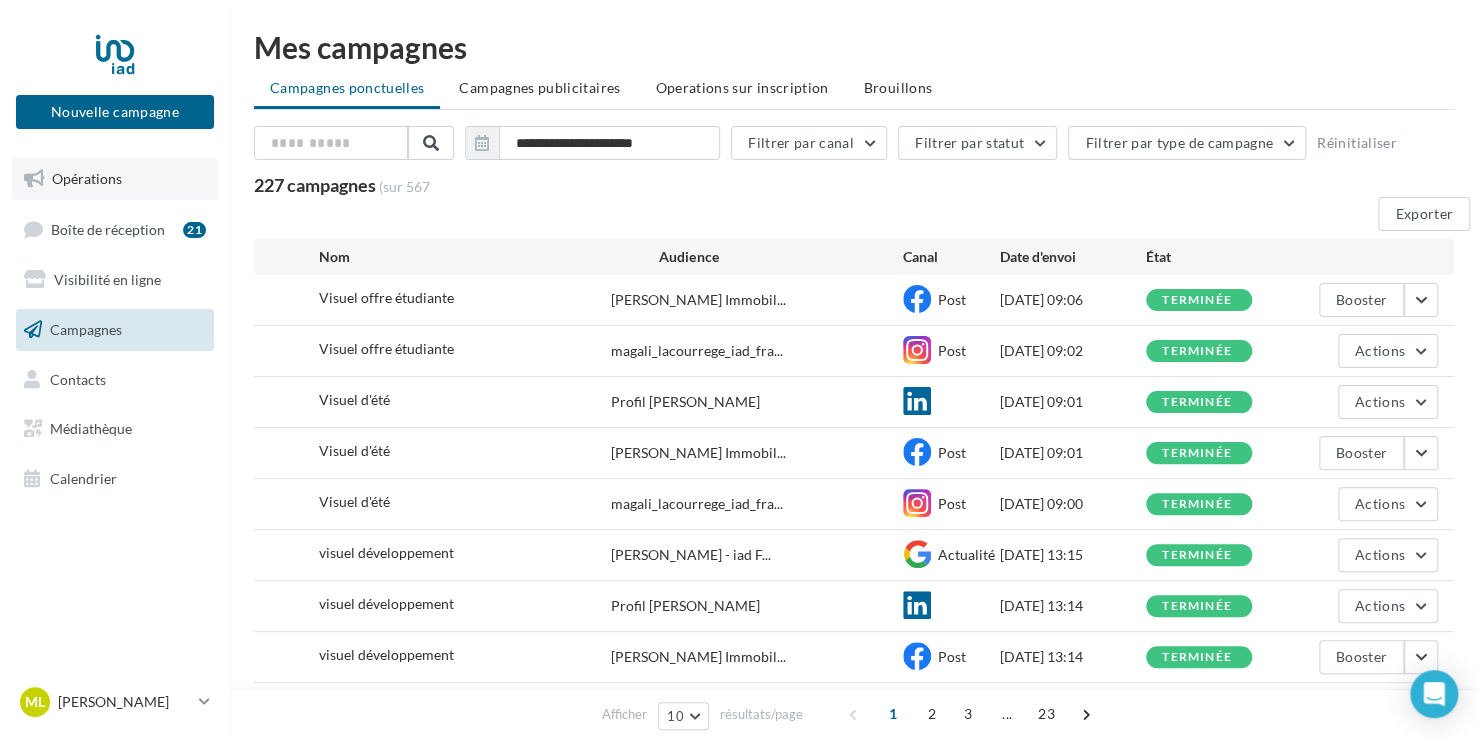 click on "Opérations" at bounding box center [87, 178] 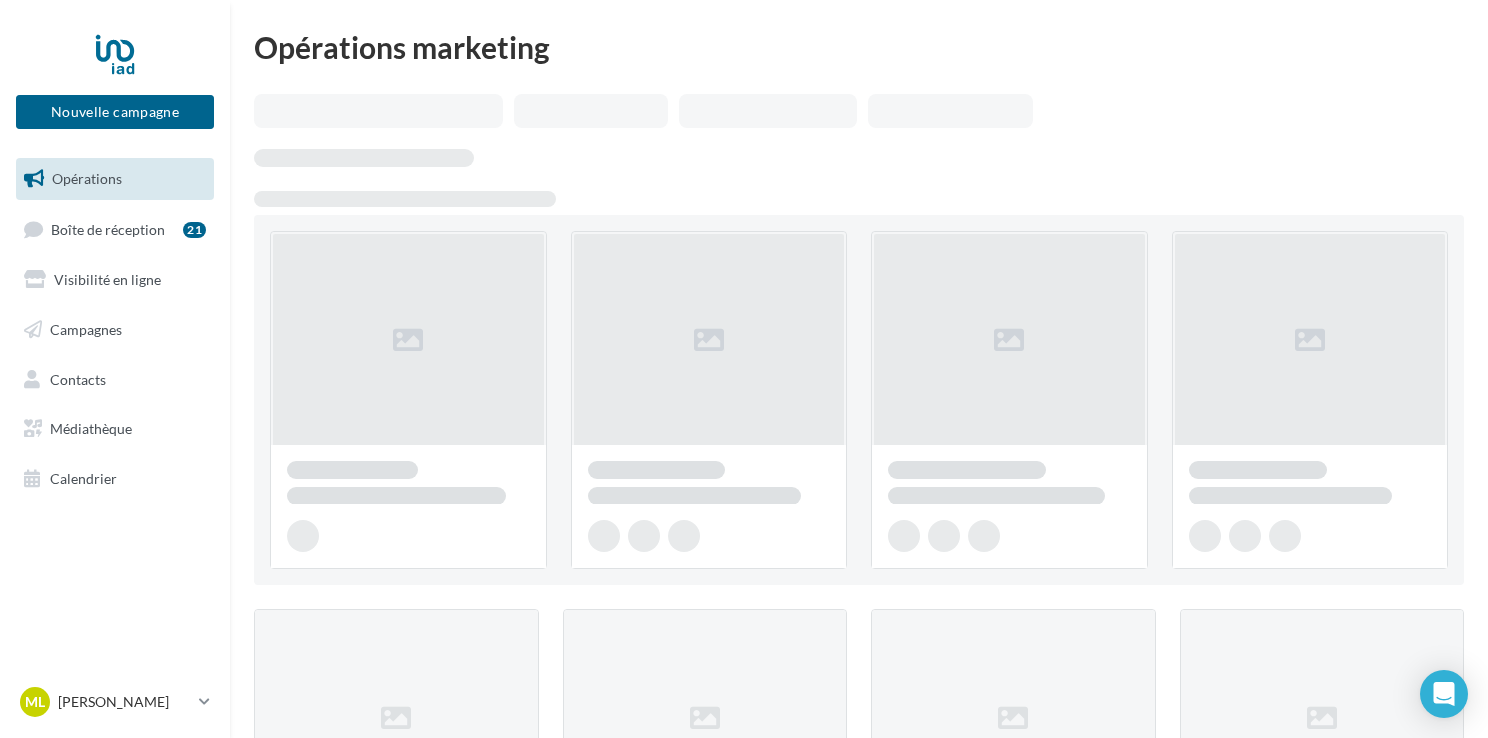 scroll, scrollTop: 0, scrollLeft: 0, axis: both 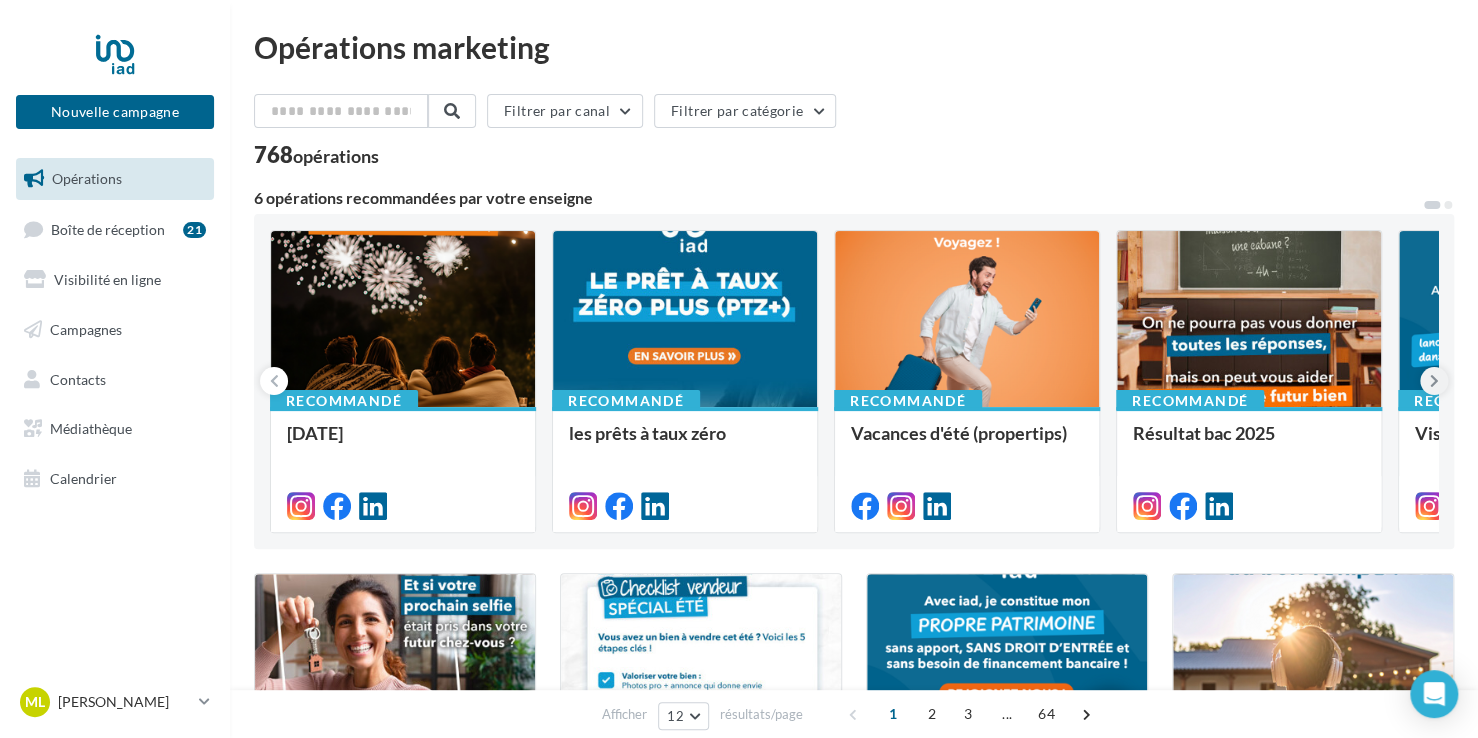 click at bounding box center [1434, 381] 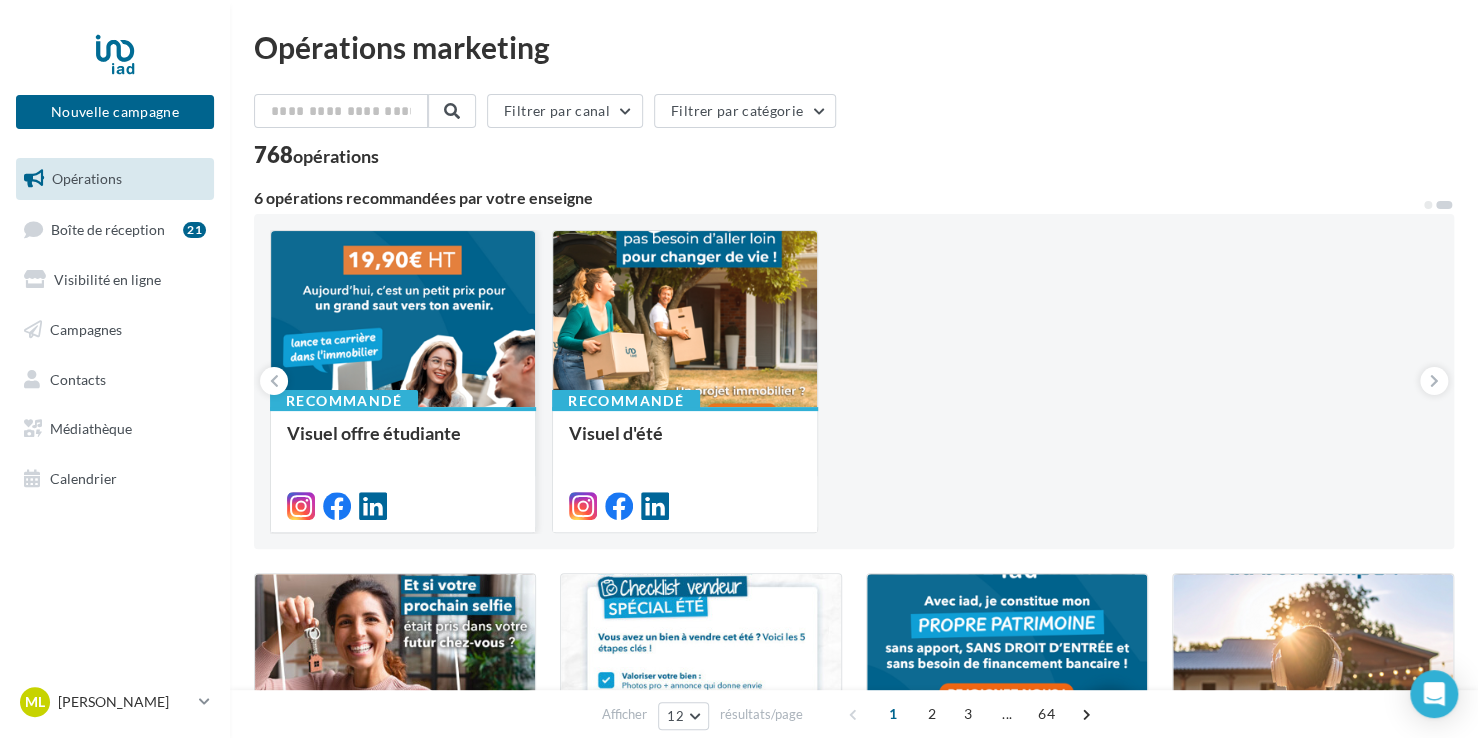 click at bounding box center [403, 320] 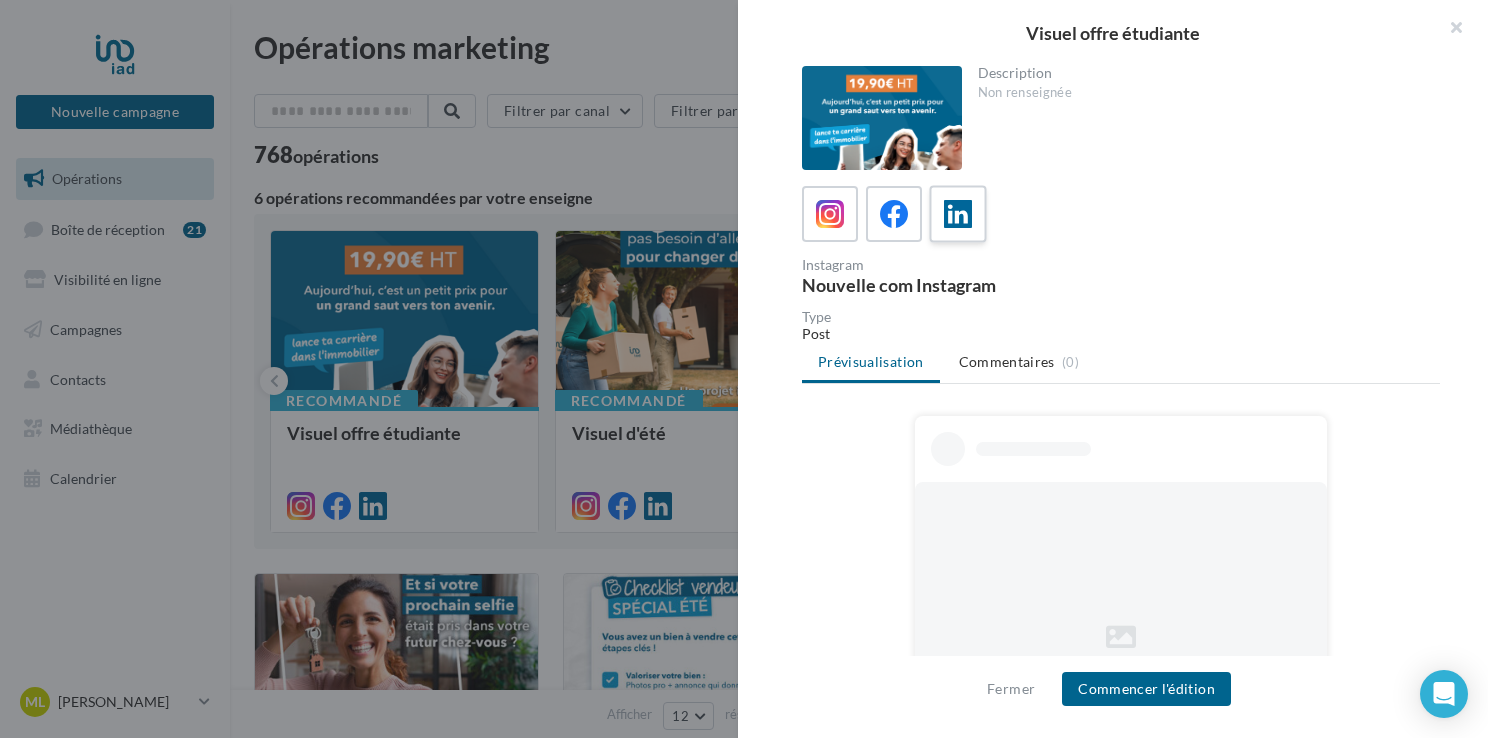 click at bounding box center (958, 214) 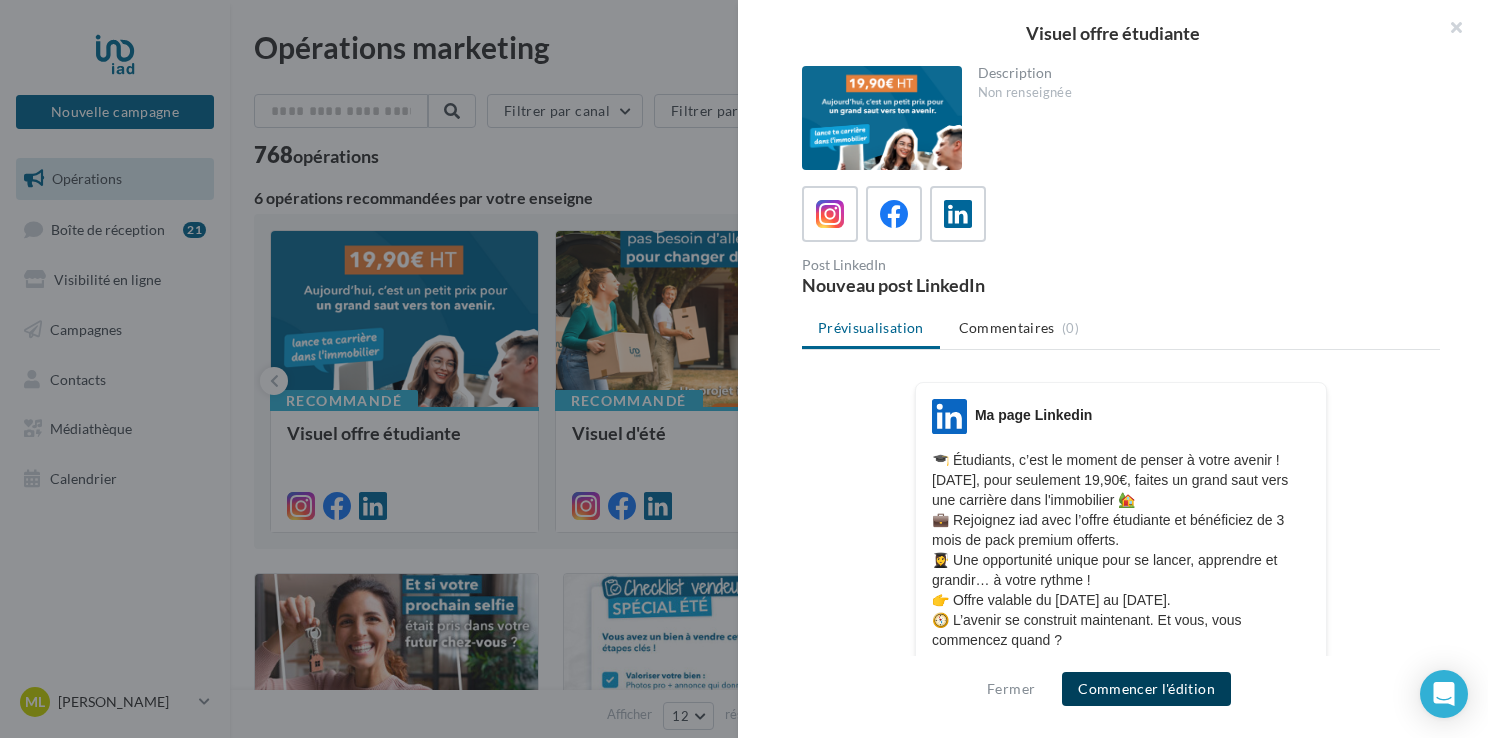 click on "Commencer l'édition" at bounding box center (1146, 689) 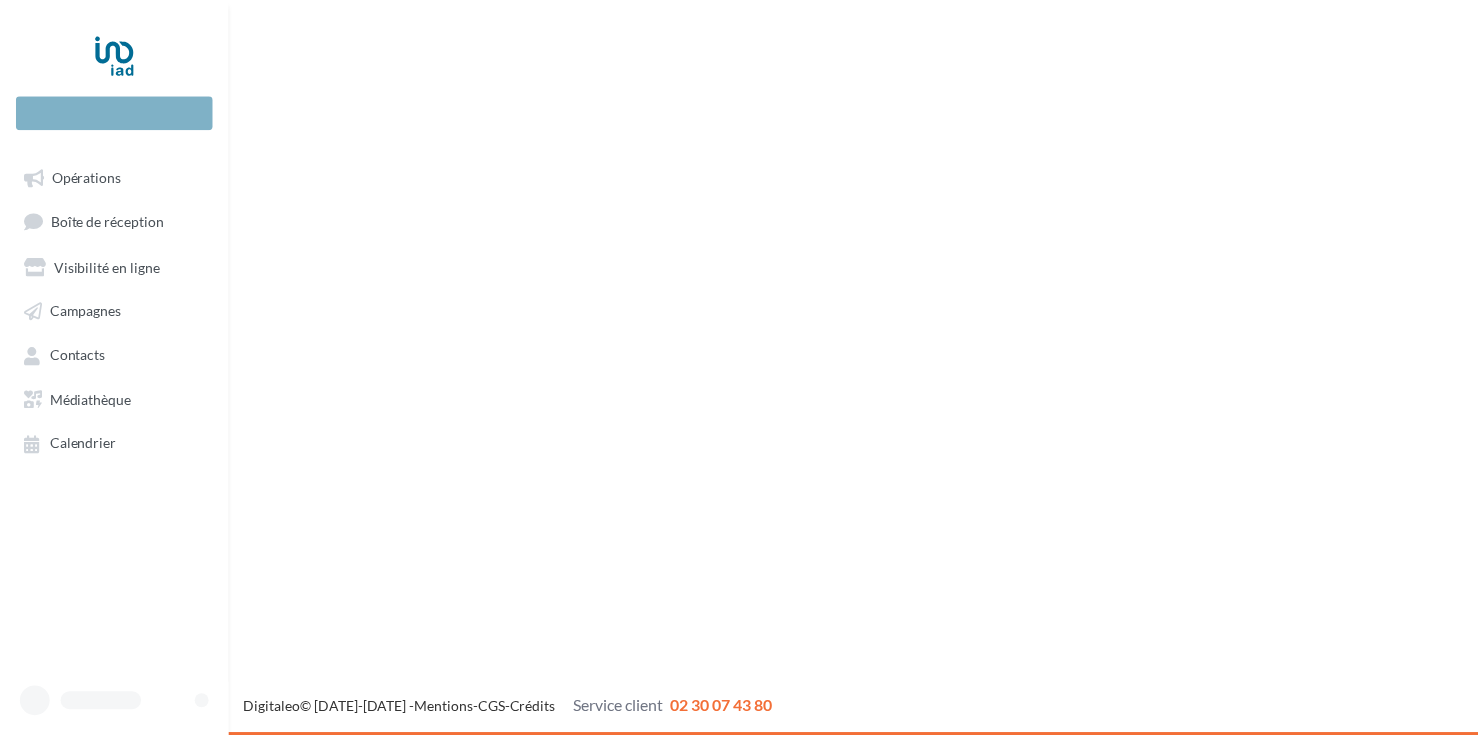 scroll, scrollTop: 0, scrollLeft: 0, axis: both 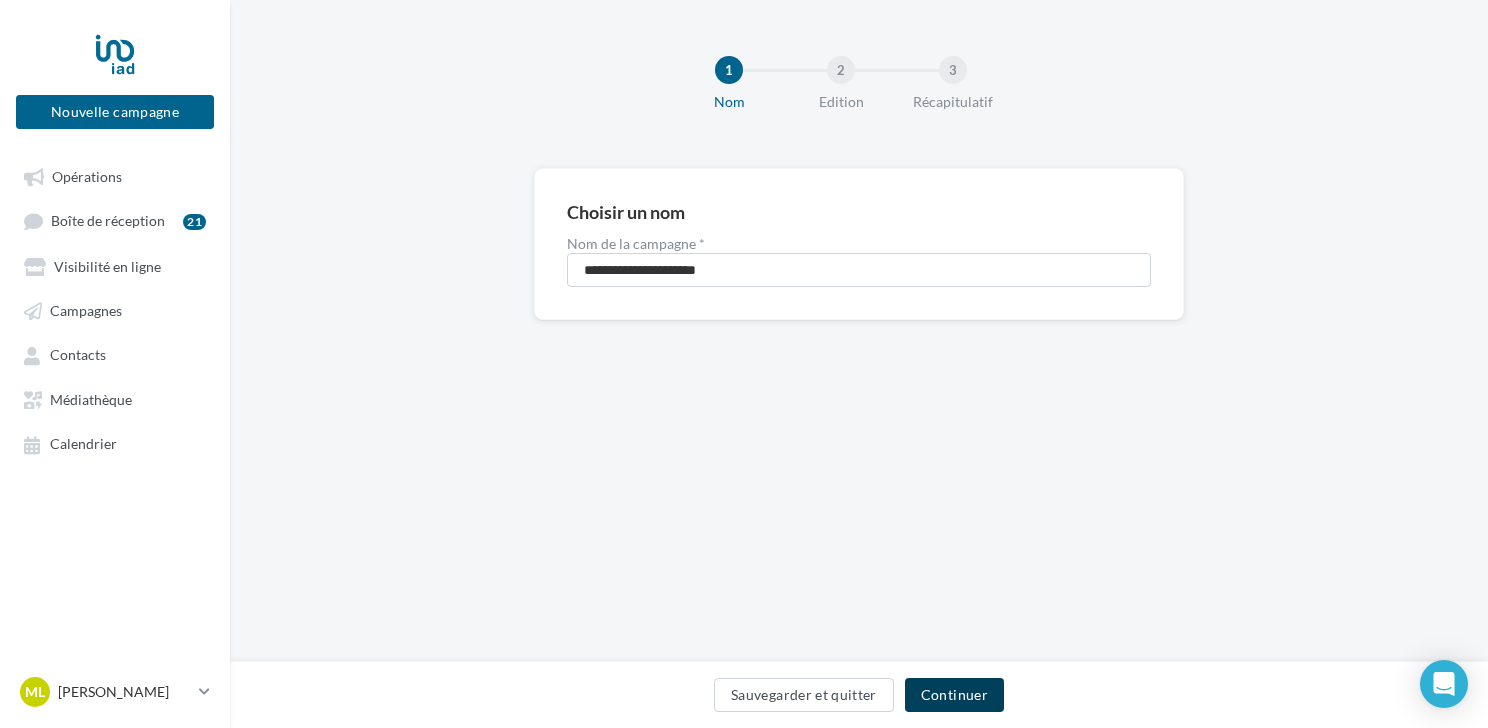 click on "Continuer" at bounding box center (954, 695) 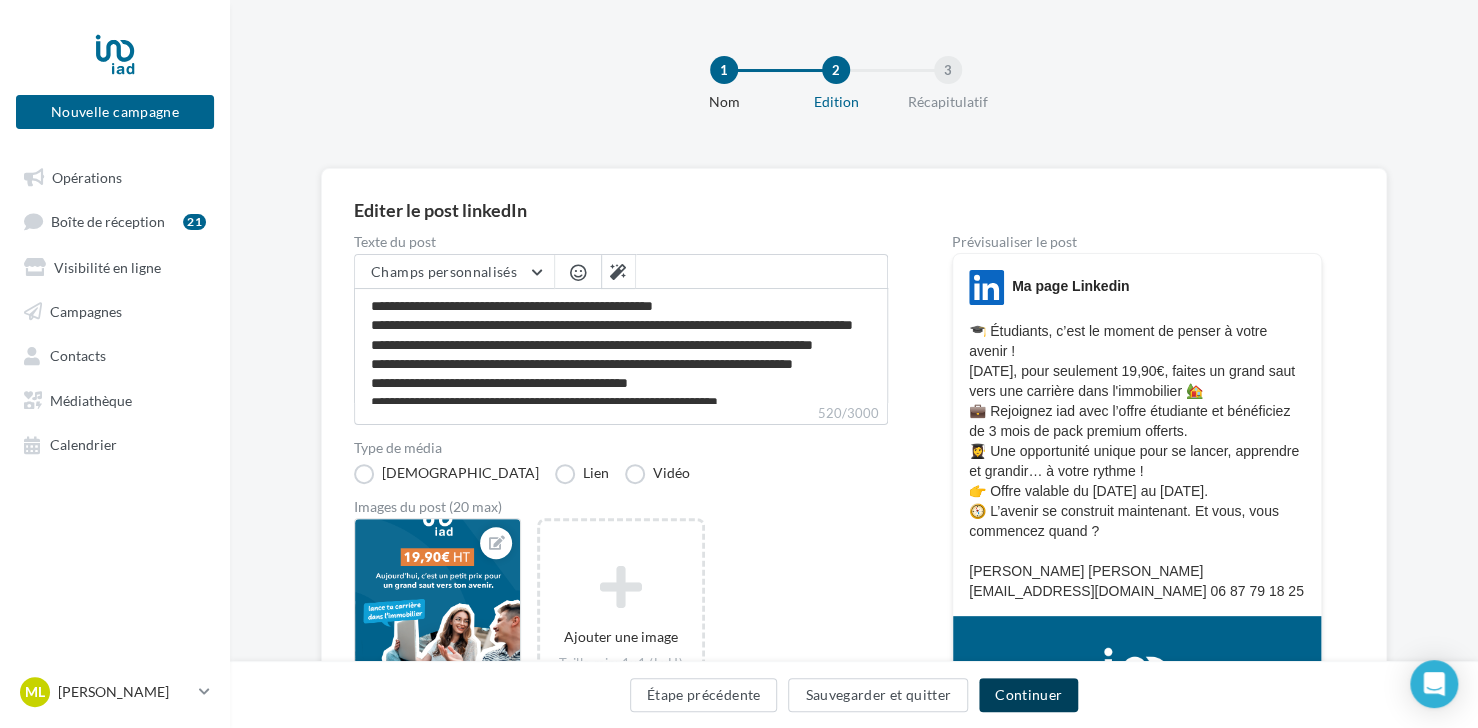 click on "Continuer" at bounding box center [1028, 695] 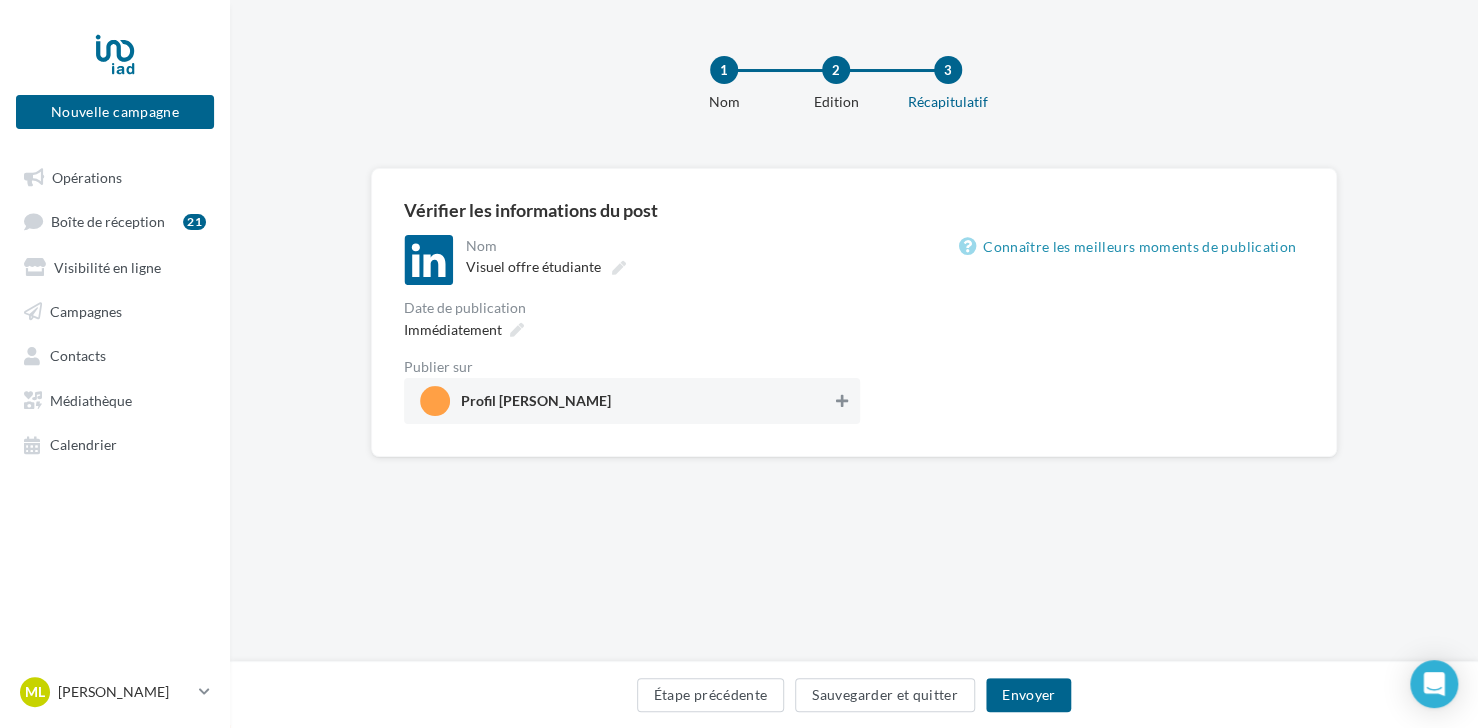 click at bounding box center (842, 401) 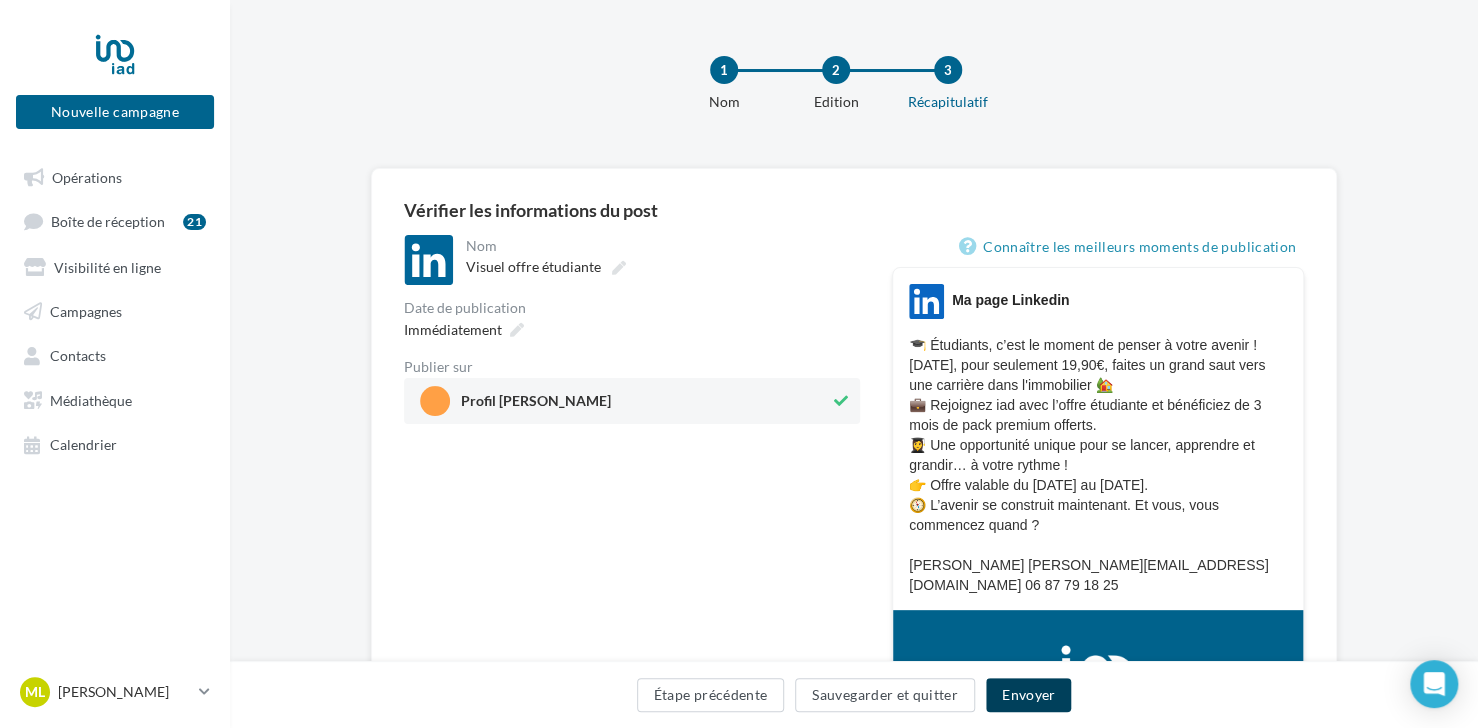 click on "Envoyer" at bounding box center [1028, 695] 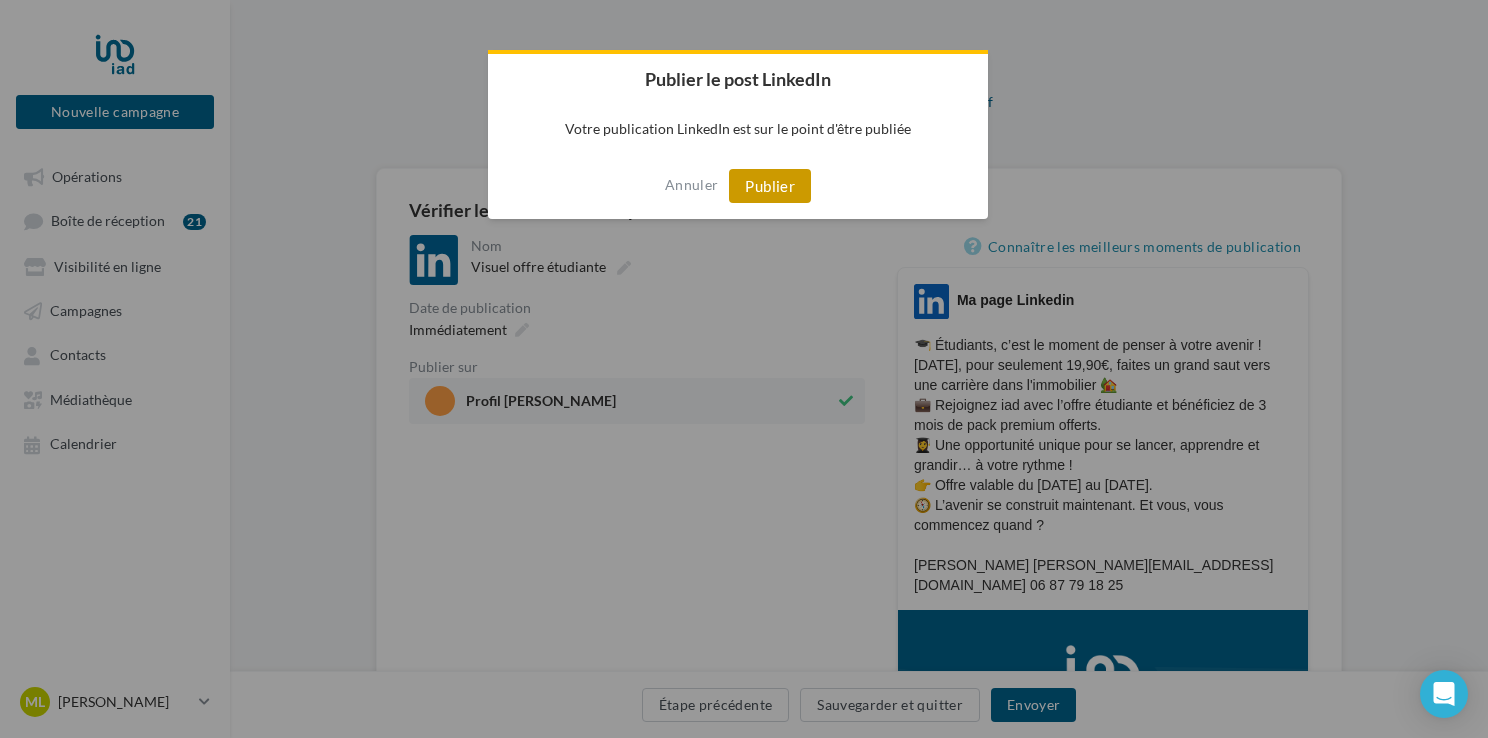 click on "Publier" at bounding box center [770, 186] 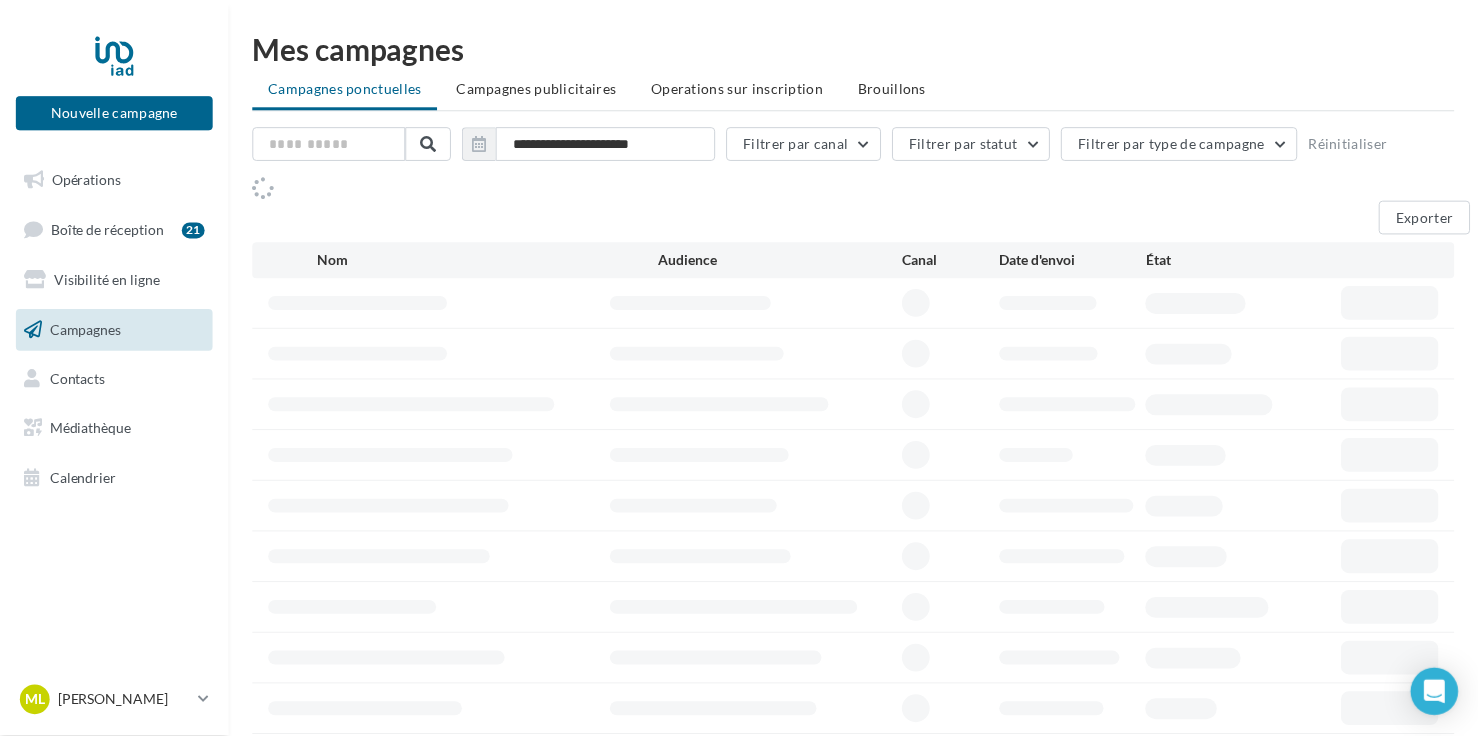 scroll, scrollTop: 0, scrollLeft: 0, axis: both 